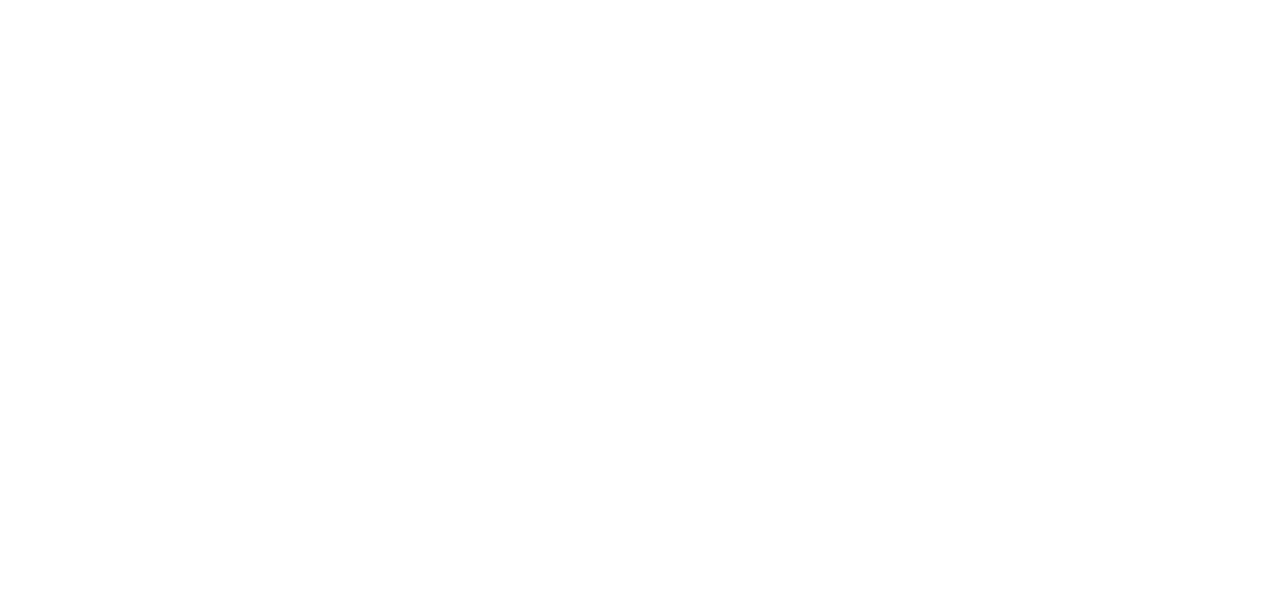 scroll, scrollTop: 0, scrollLeft: 0, axis: both 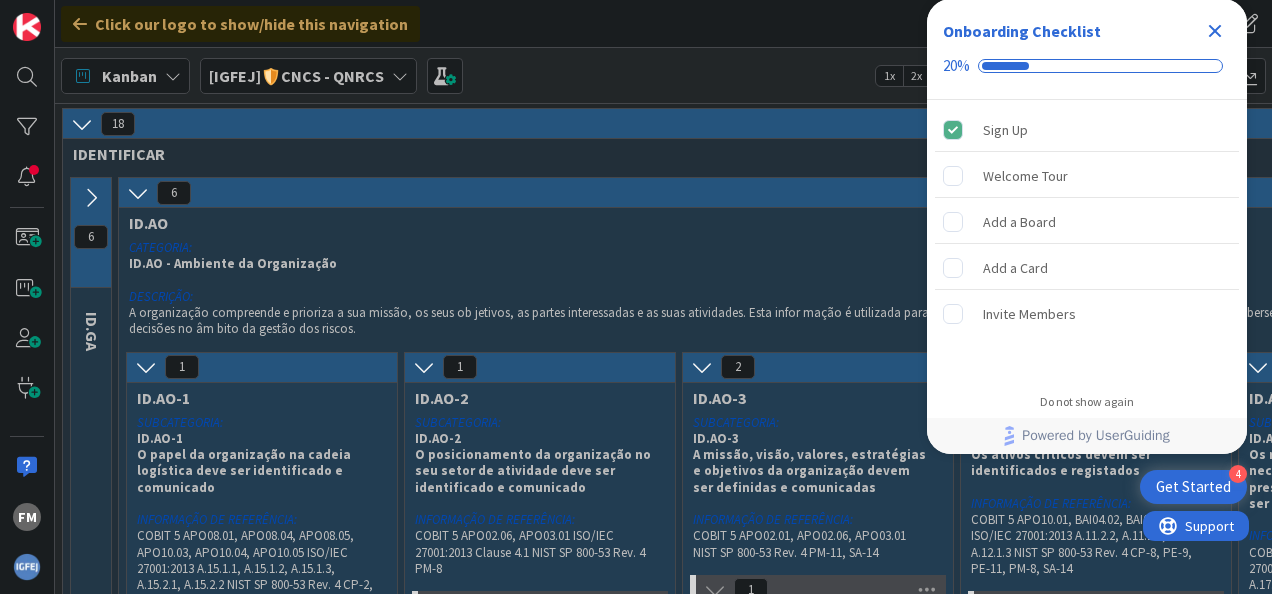 click 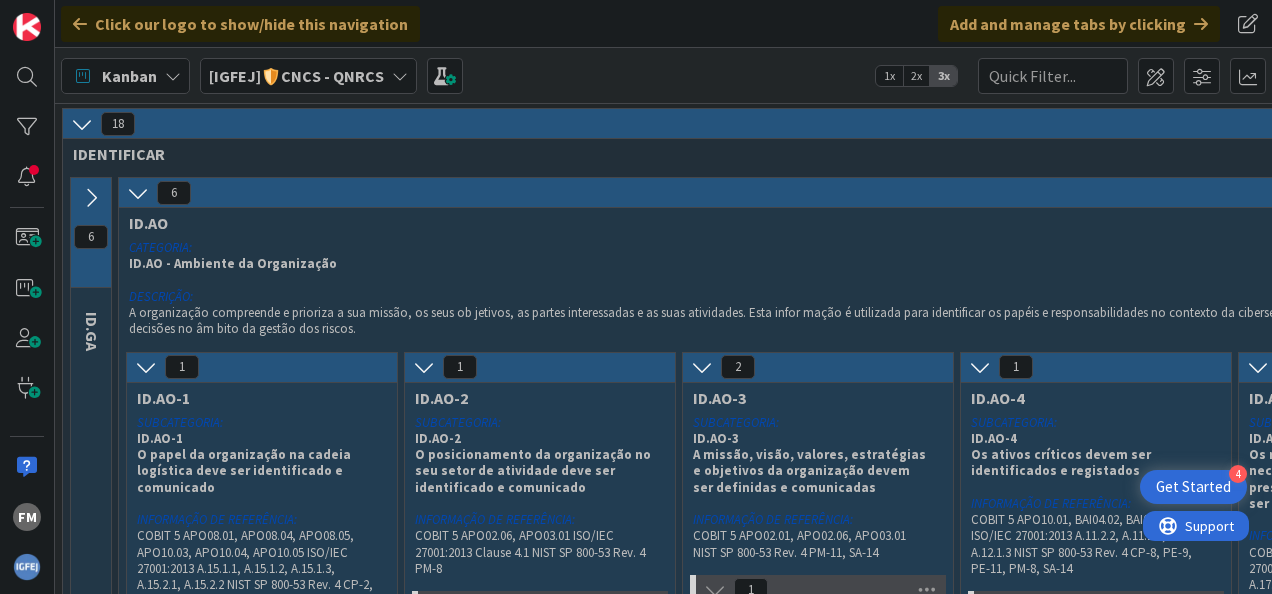 scroll, scrollTop: 0, scrollLeft: 0, axis: both 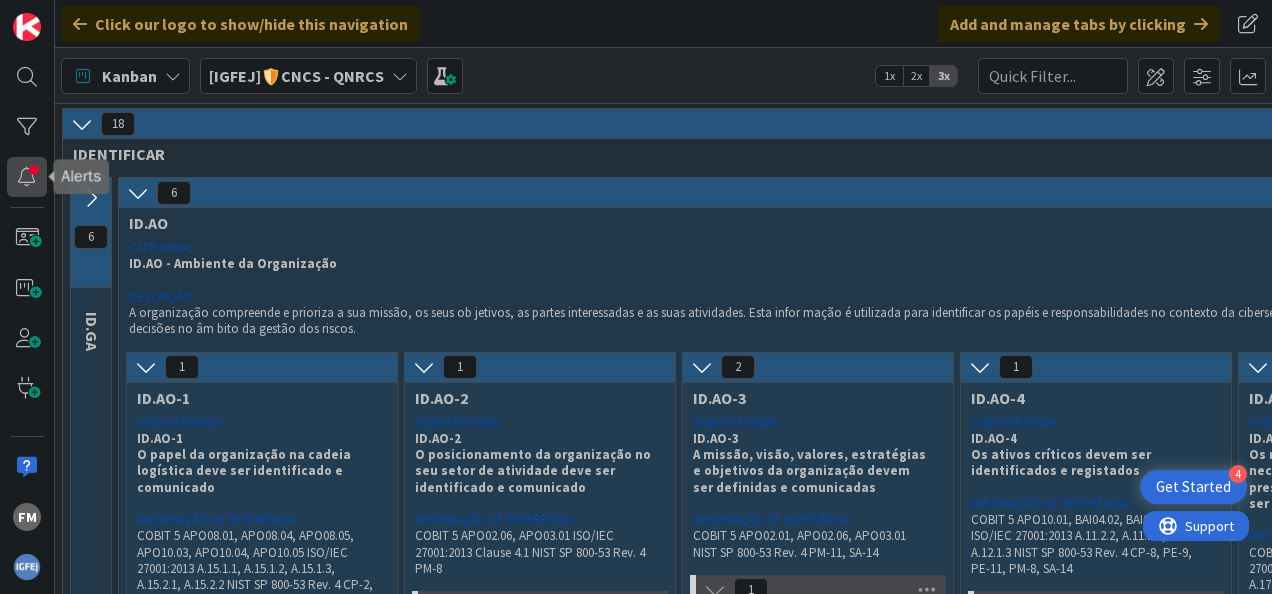 click at bounding box center [27, 177] 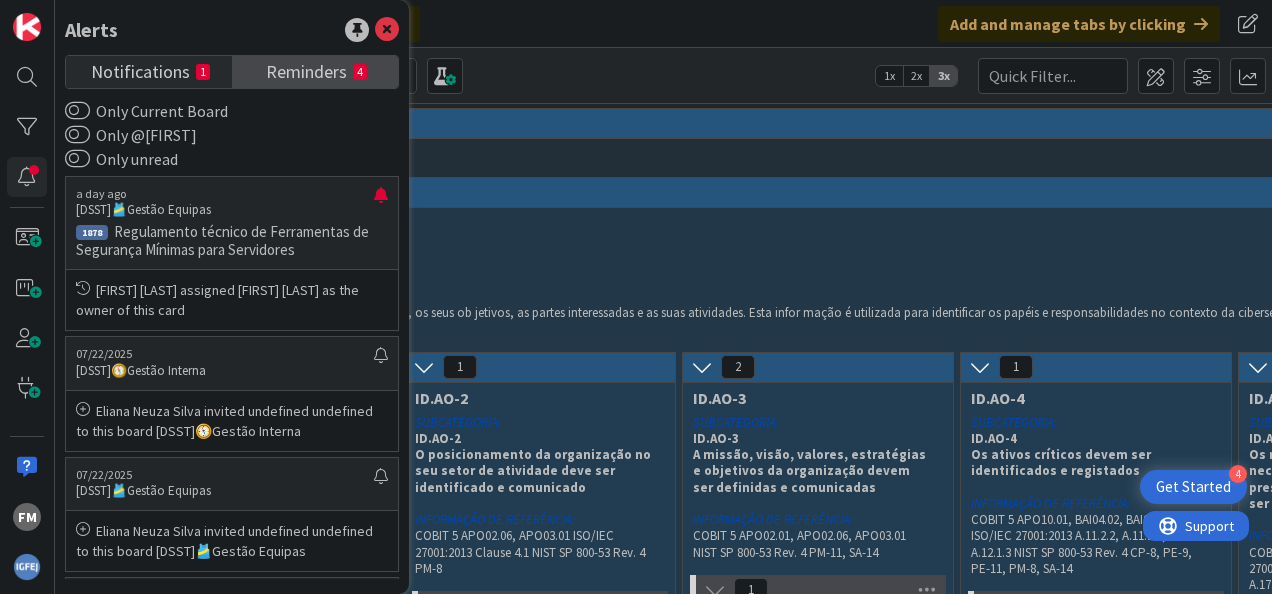 click on "Reminders" at bounding box center [306, 70] 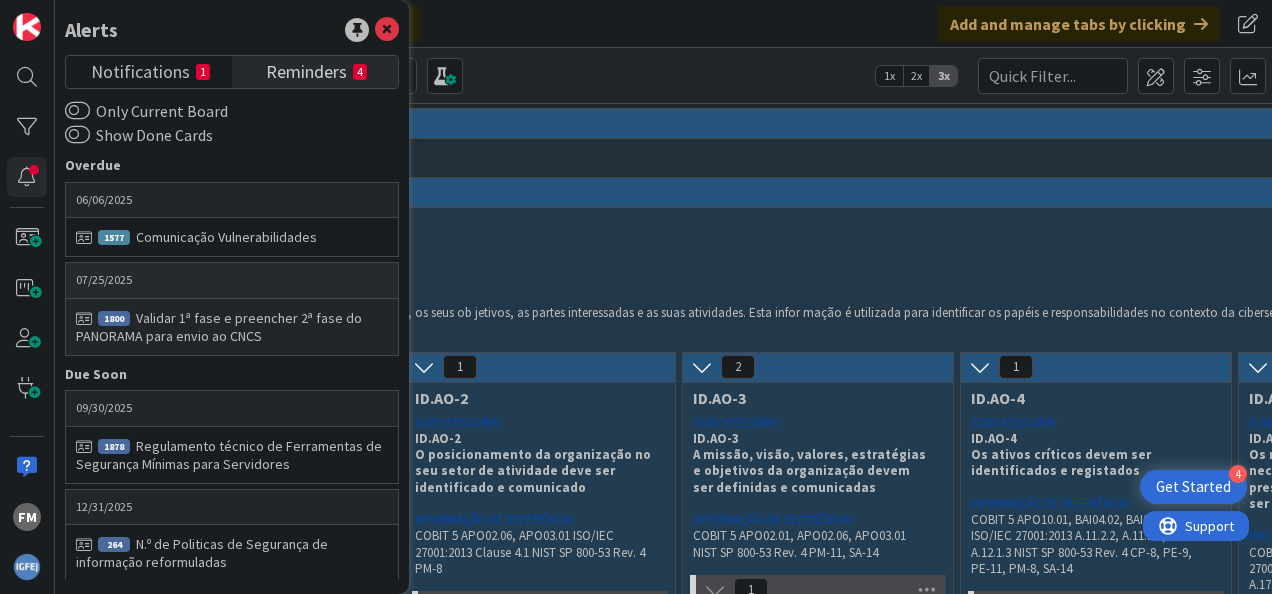 click on "Validar 1ª fase e preencher 2ª fase do PANORAMA para envio ao CNCS" at bounding box center [232, 327] 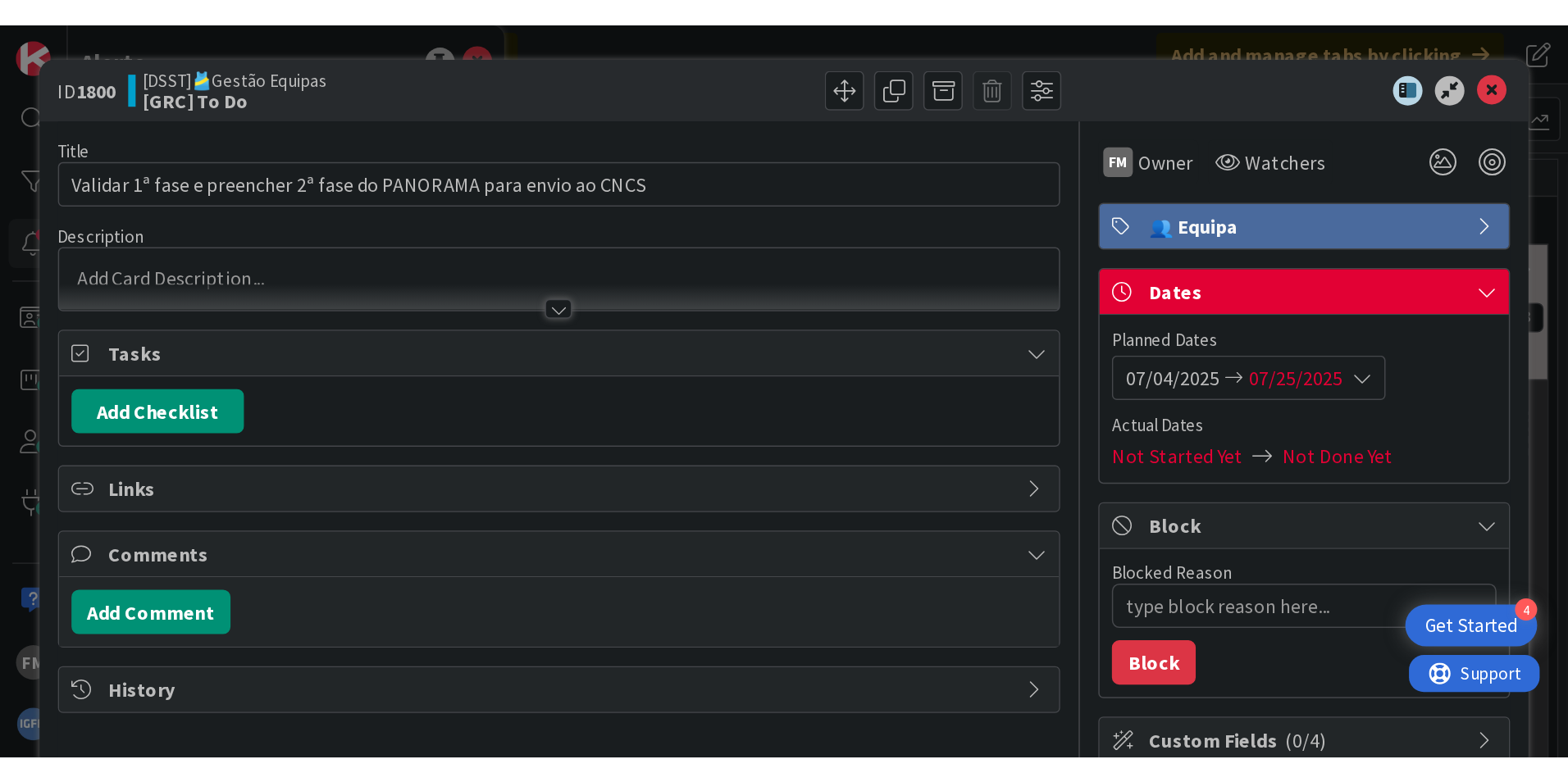scroll, scrollTop: 0, scrollLeft: 0, axis: both 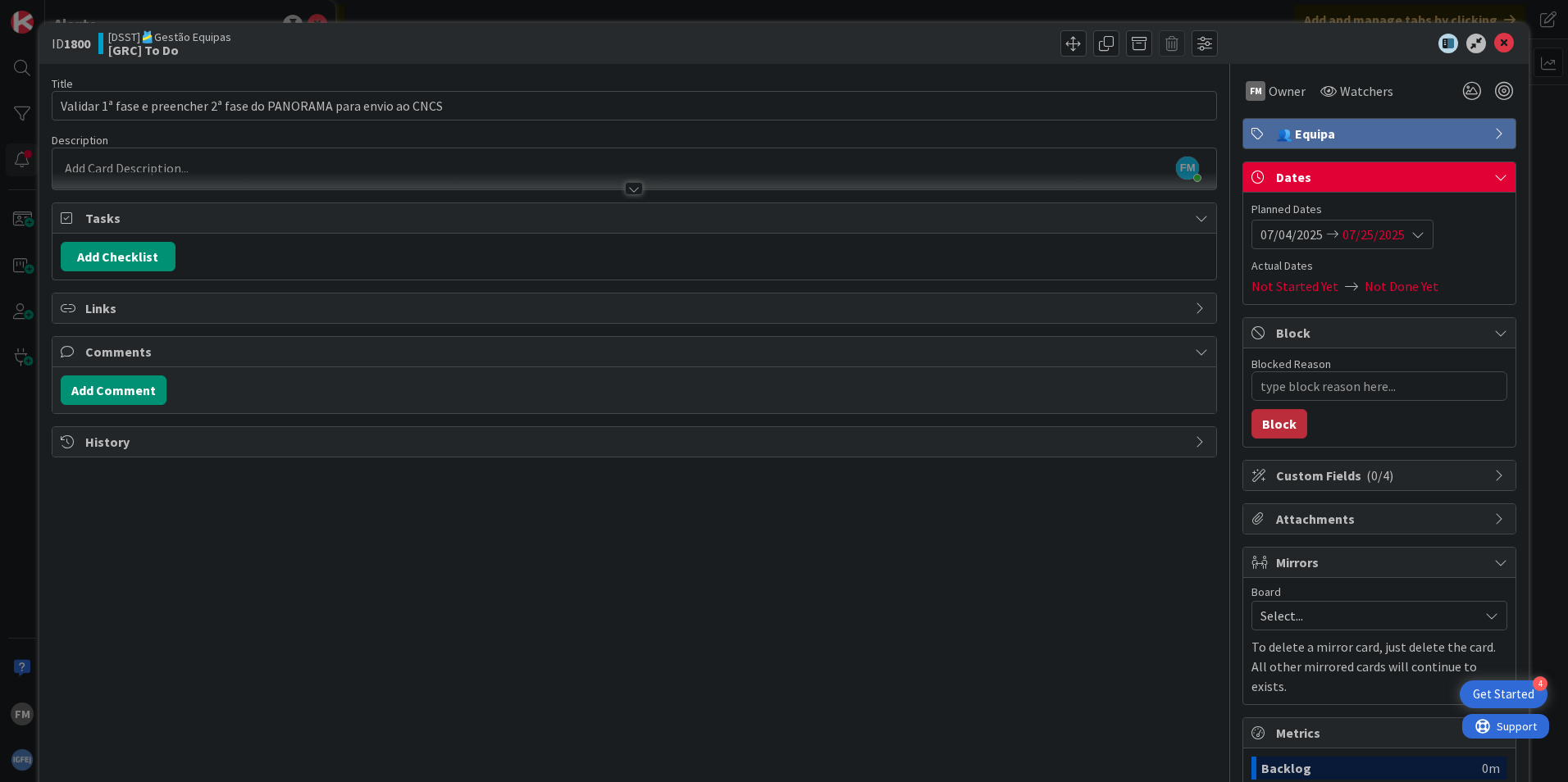 click on "Block" at bounding box center (1279, 424) 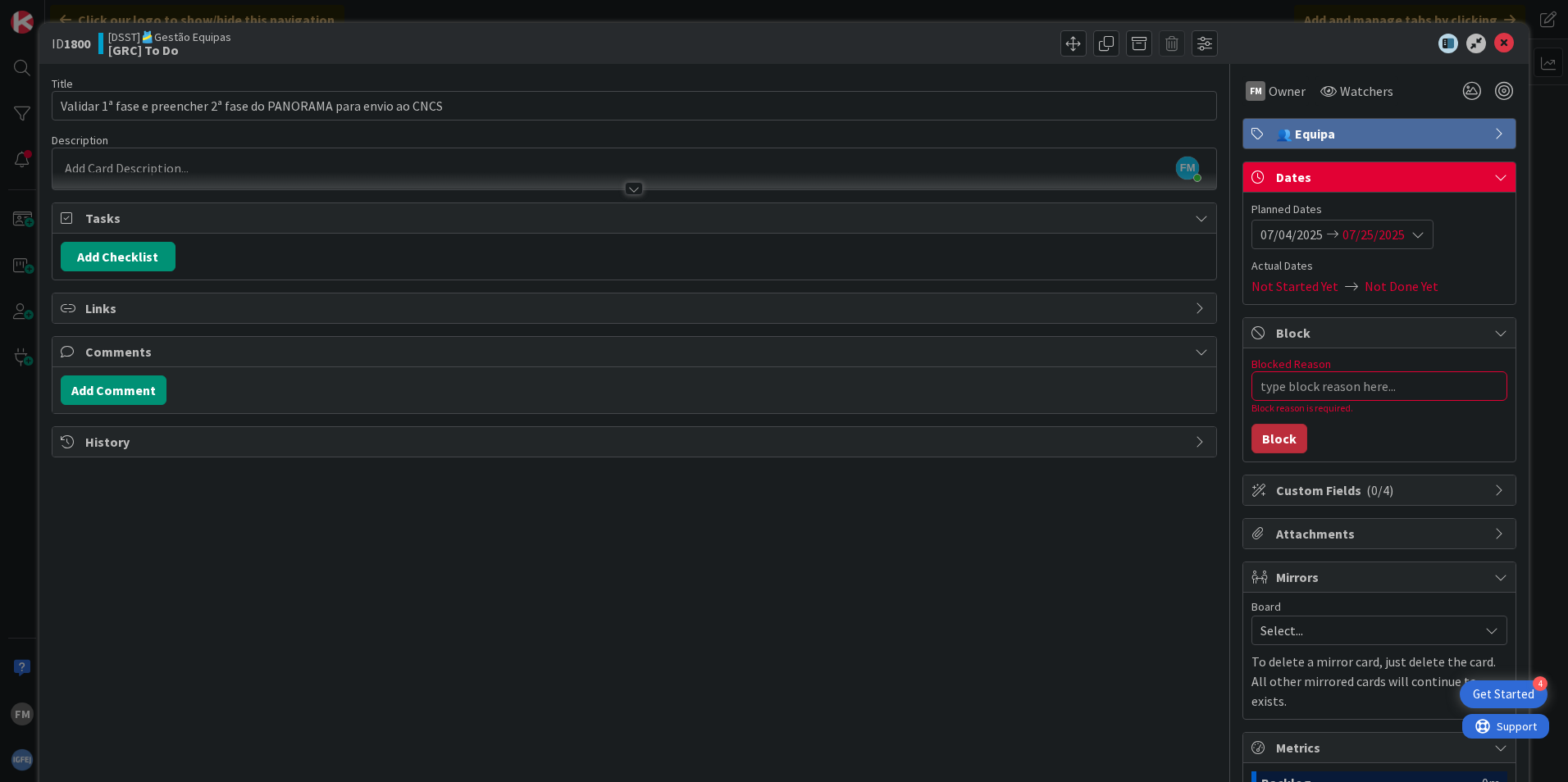 click on "Block" at bounding box center (1279, 439) 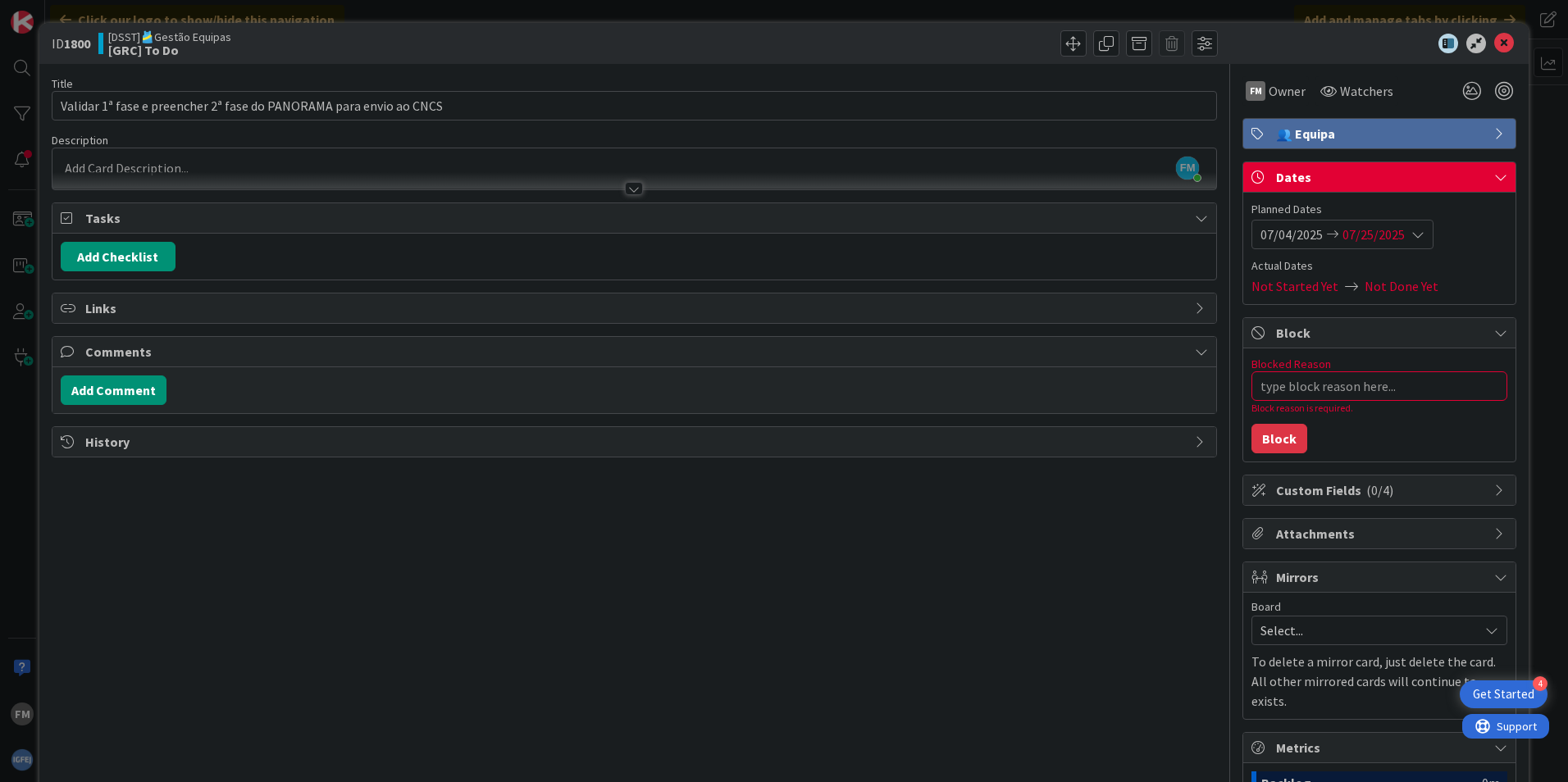 click on "Blocked Reason 0 / 256 Block reason is required. Block" at bounding box center [1379, 405] 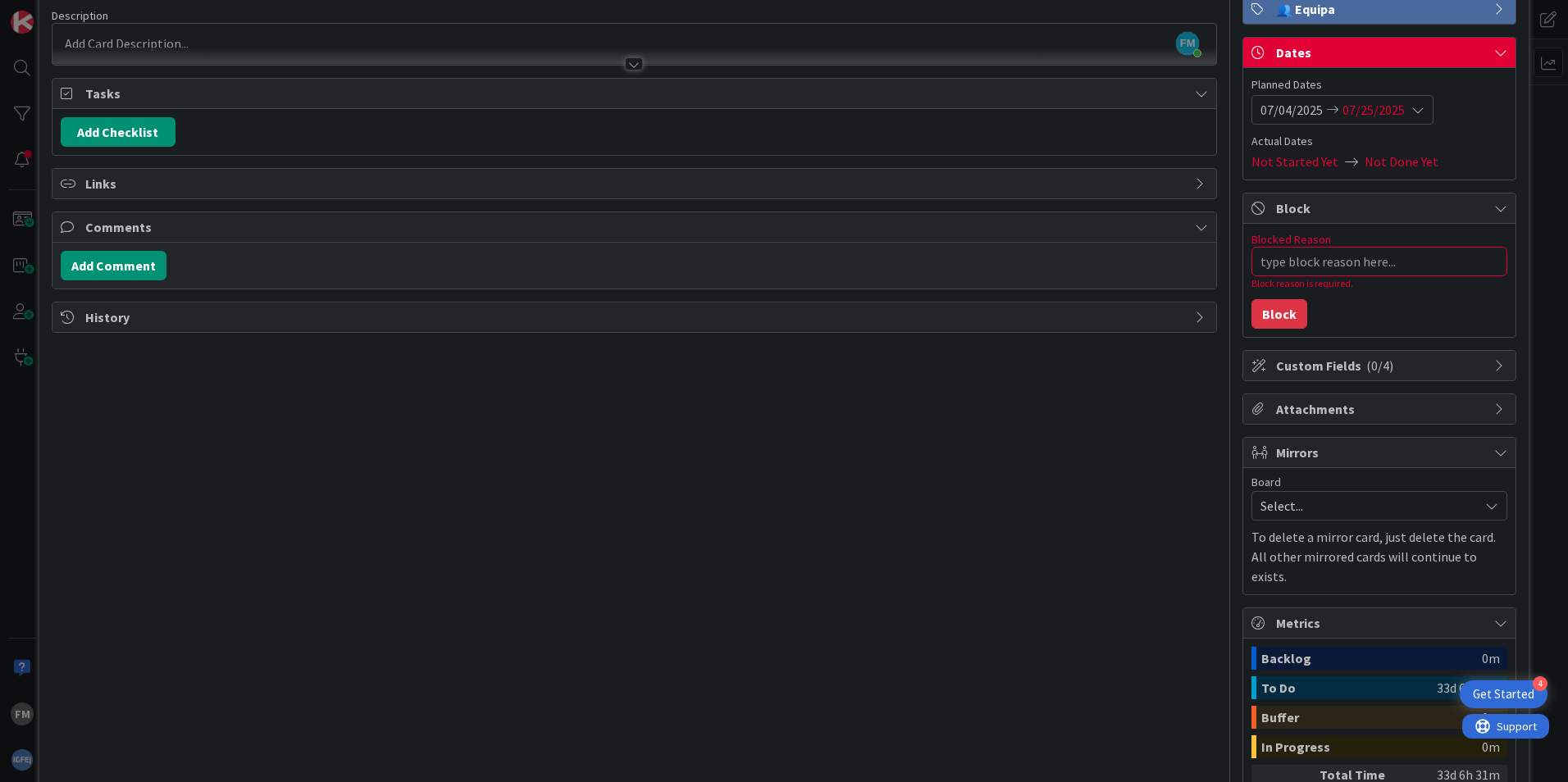 scroll, scrollTop: 0, scrollLeft: 0, axis: both 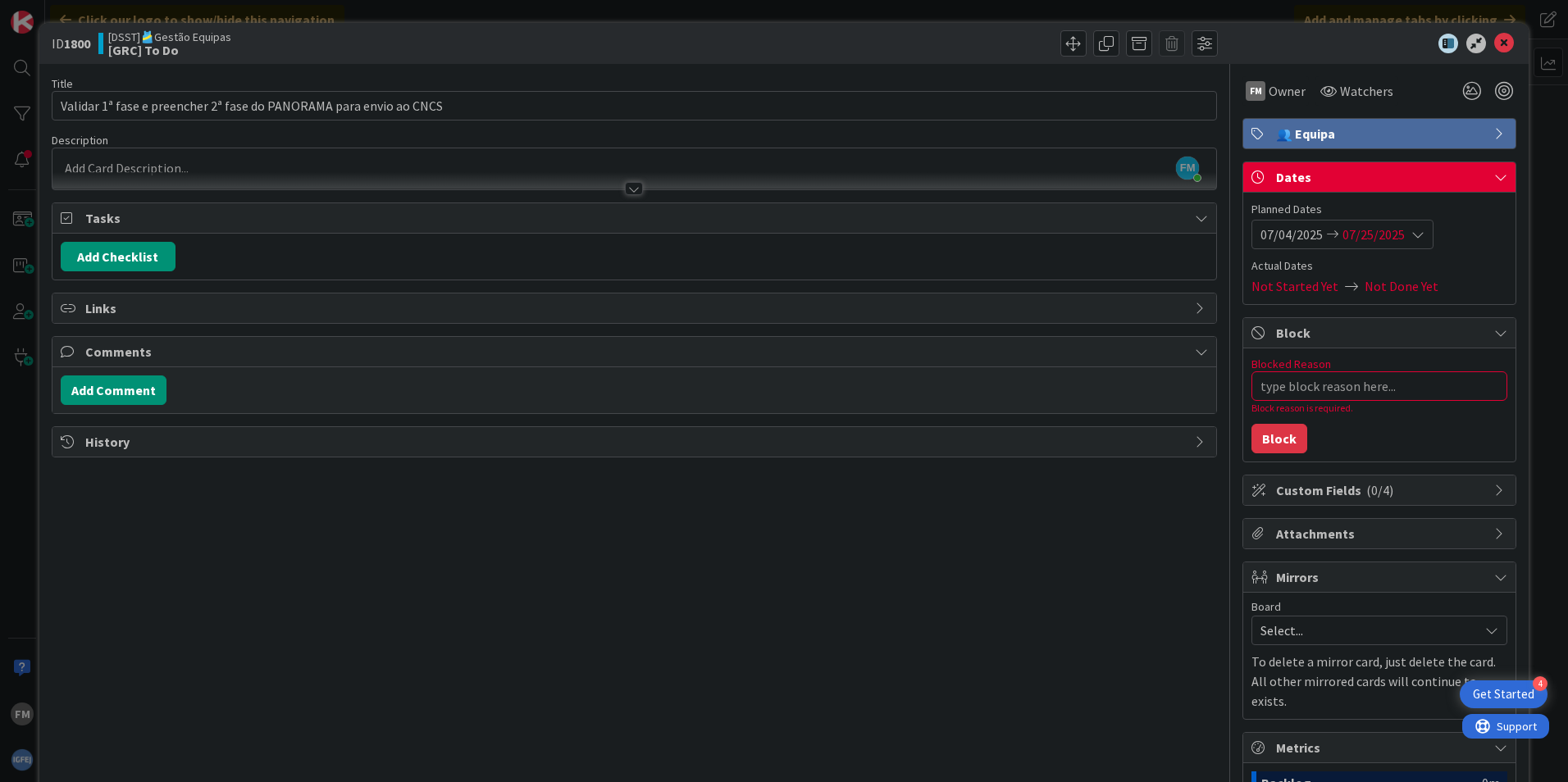 click at bounding box center [634, 189] 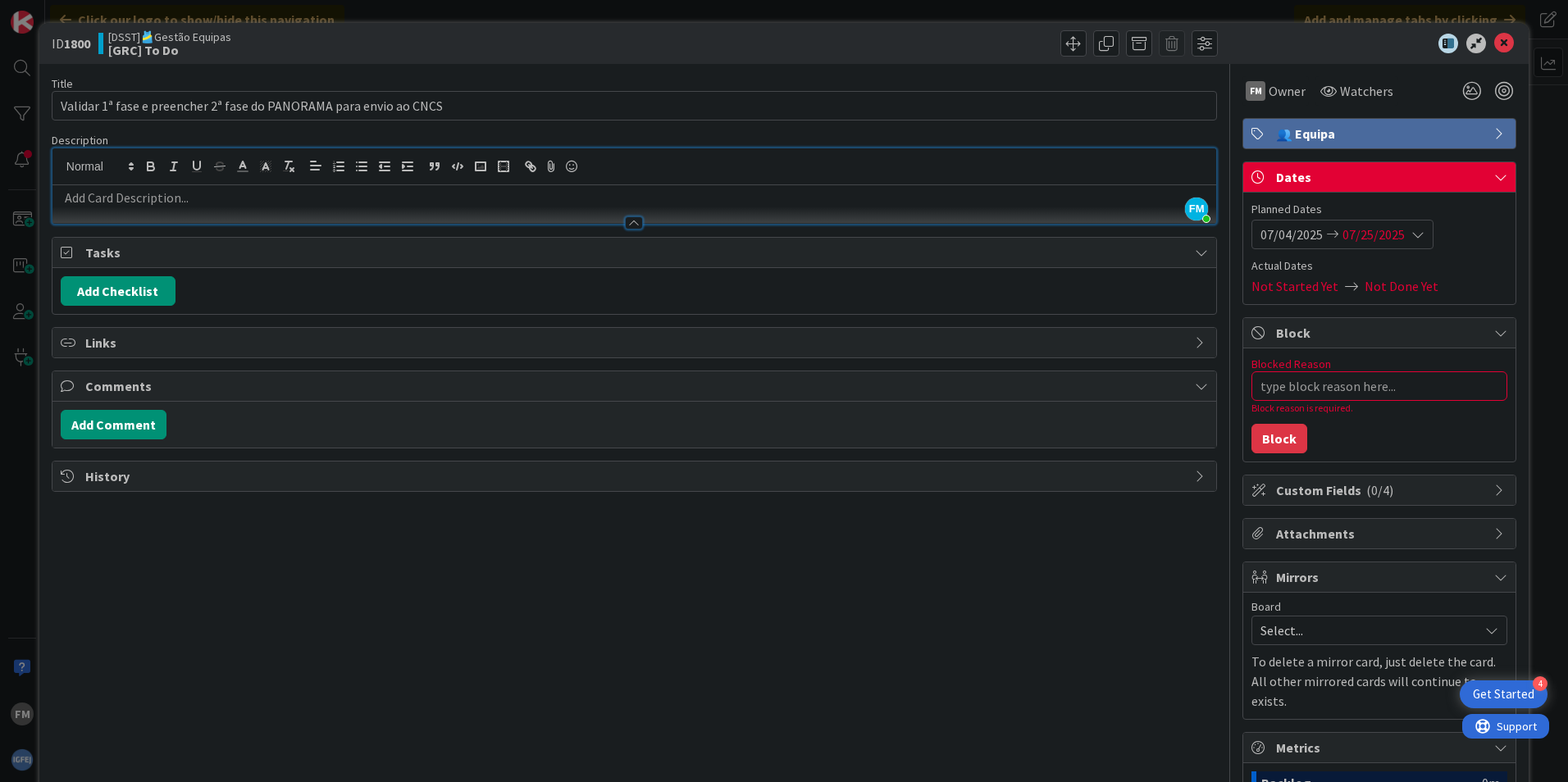 click at bounding box center [634, 198] 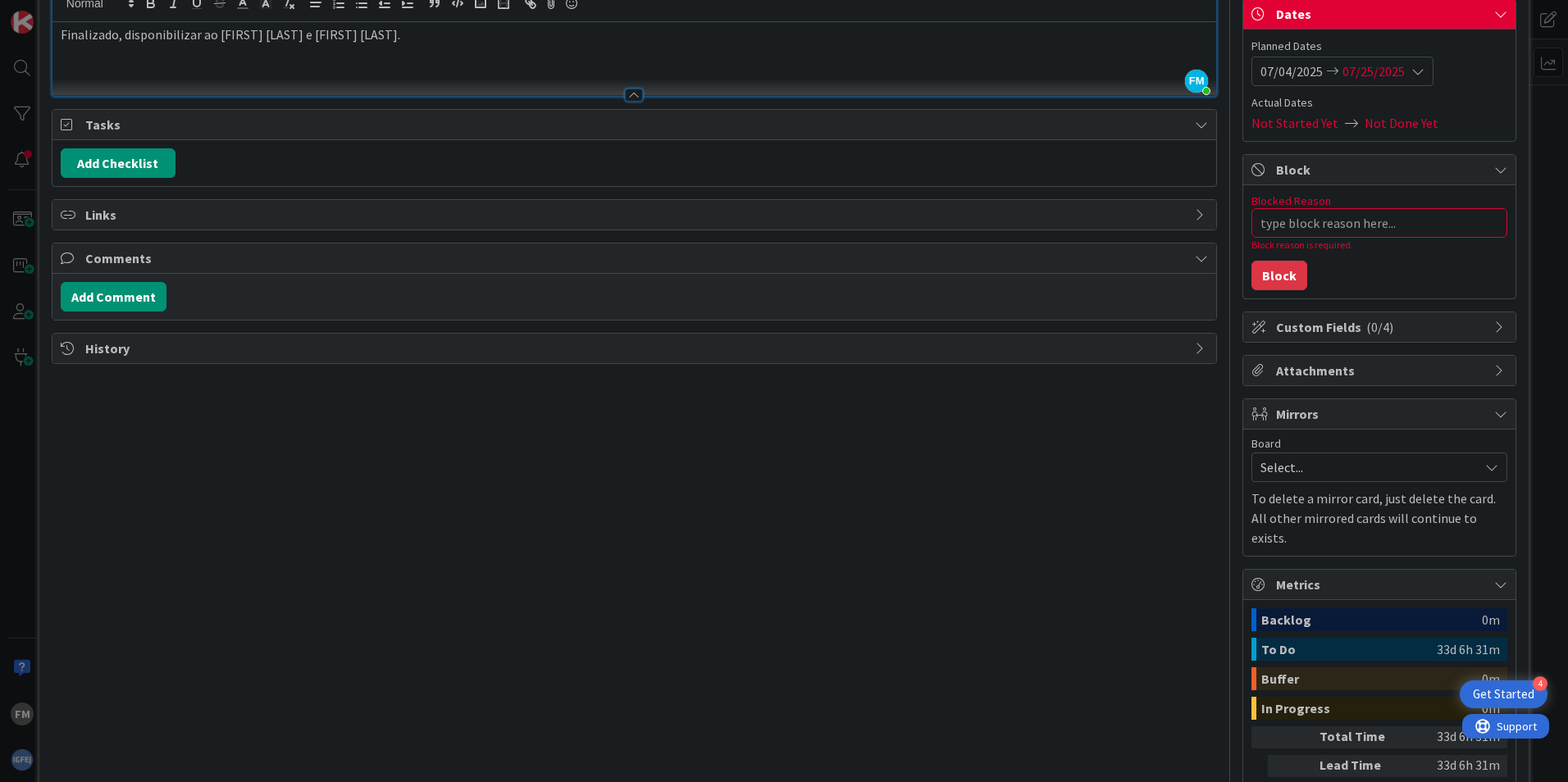 scroll, scrollTop: 0, scrollLeft: 0, axis: both 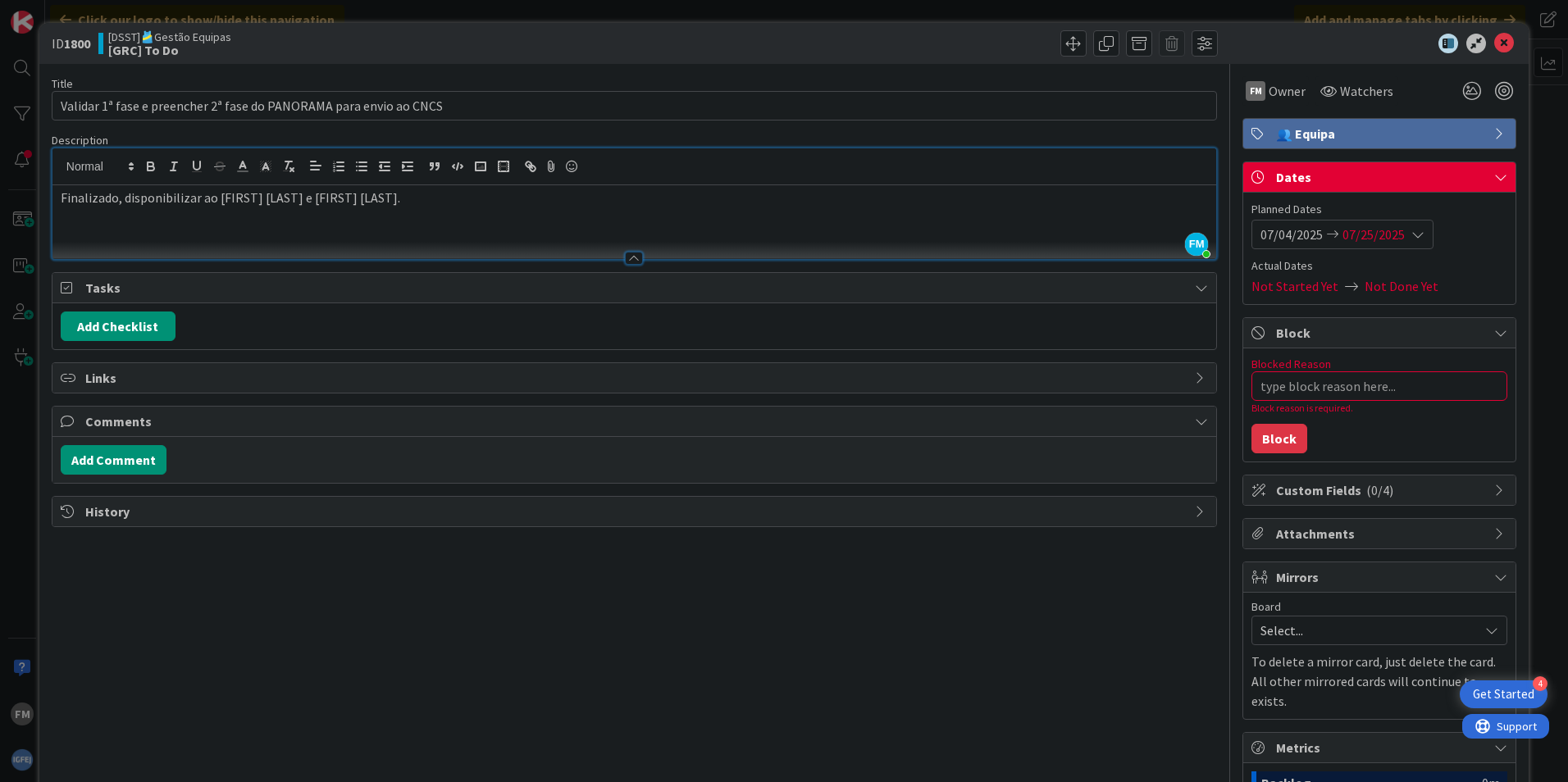 click on "[DSST]🎽Gestão Equipas" at bounding box center (170, 37) 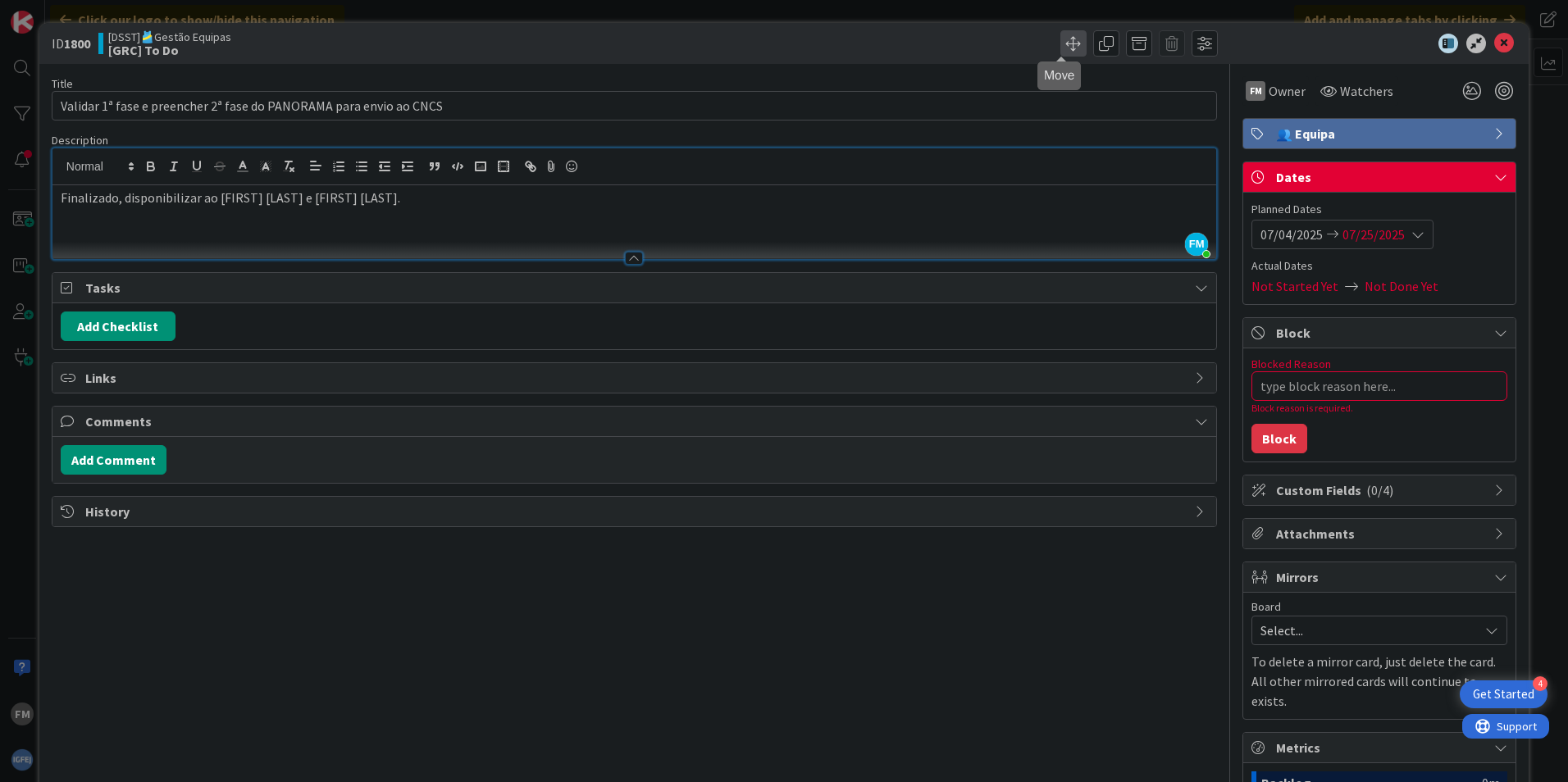 click at bounding box center [1073, 43] 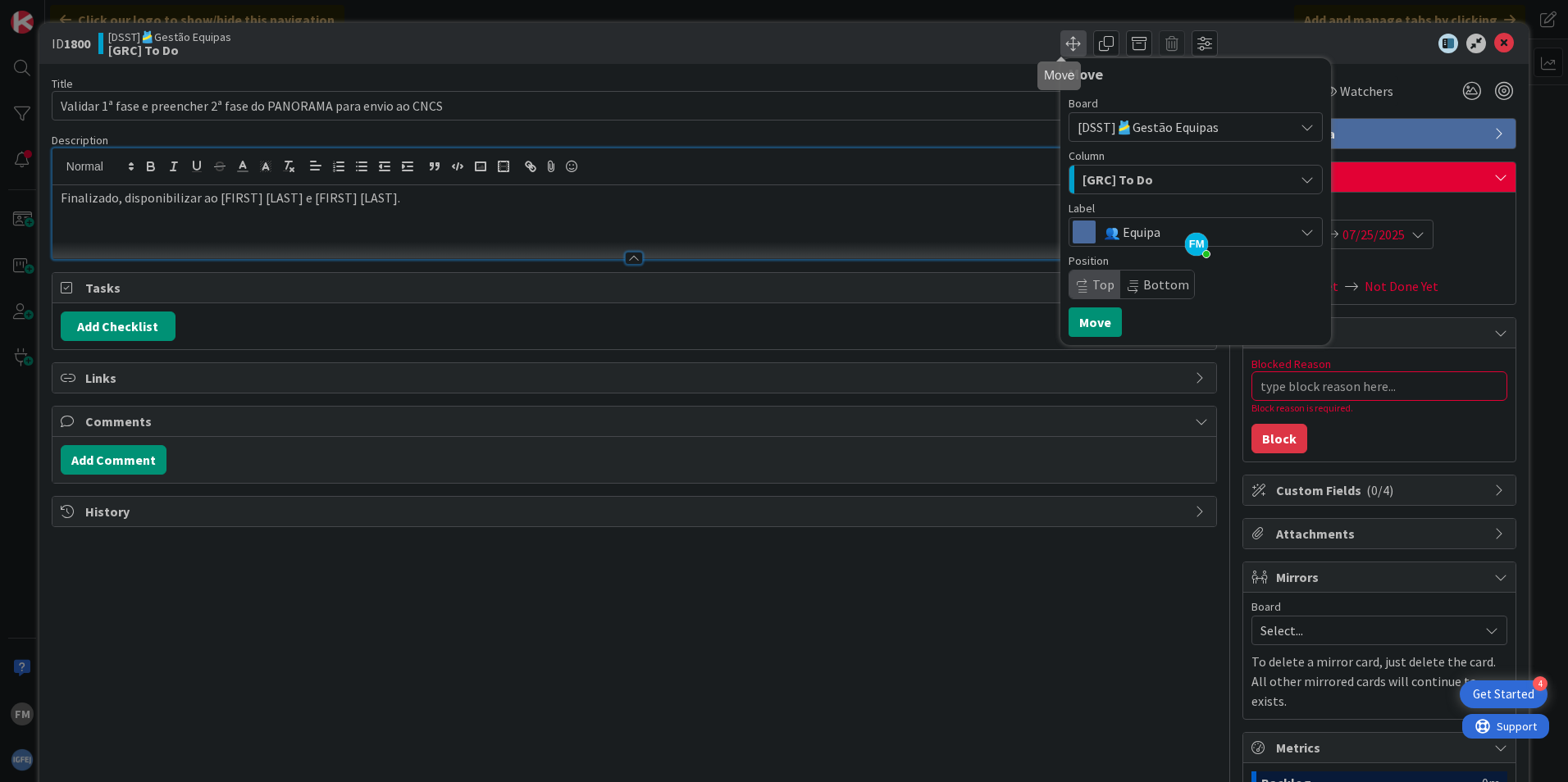 click at bounding box center (1073, 43) 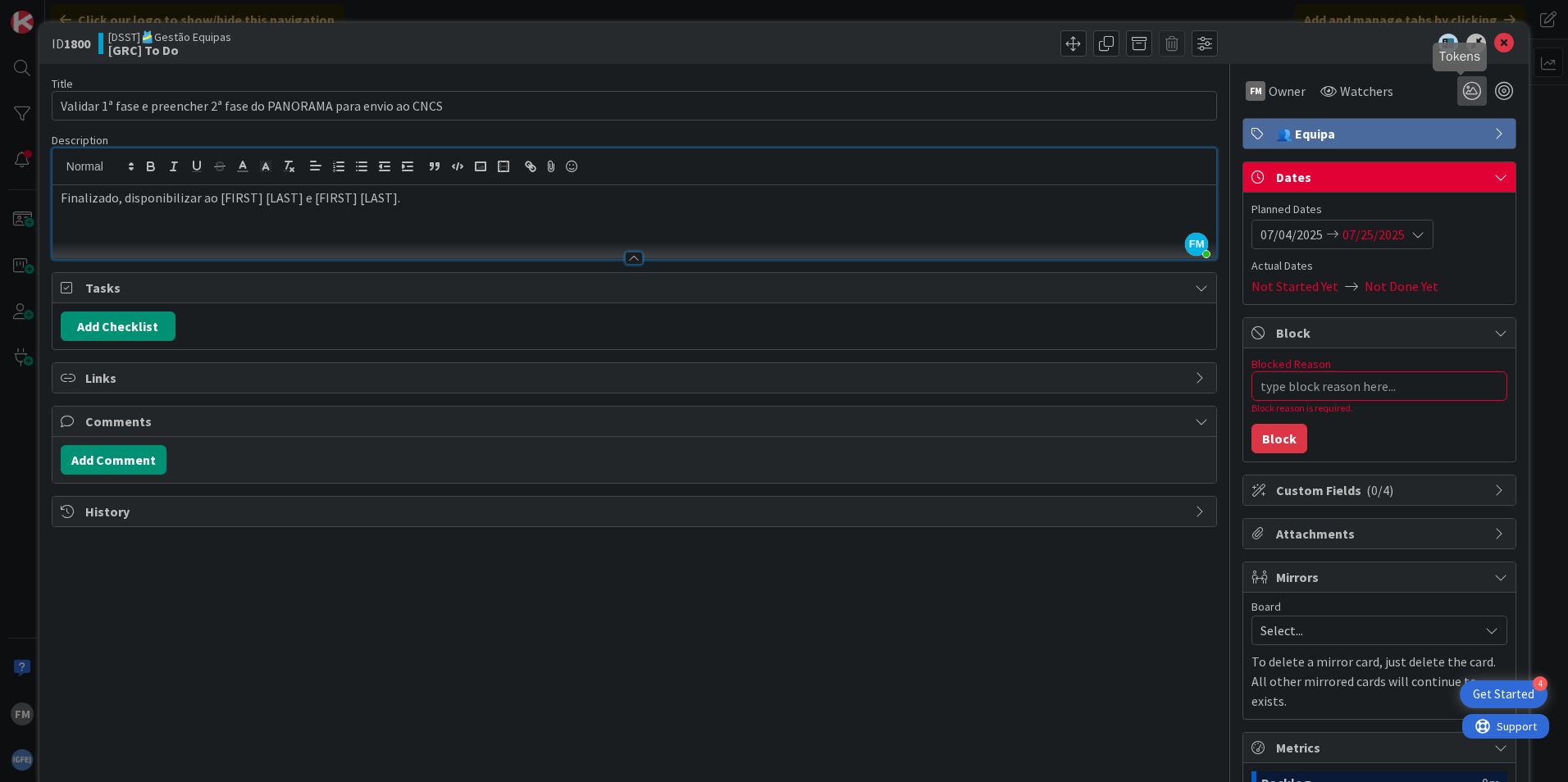 click at bounding box center [1472, 91] 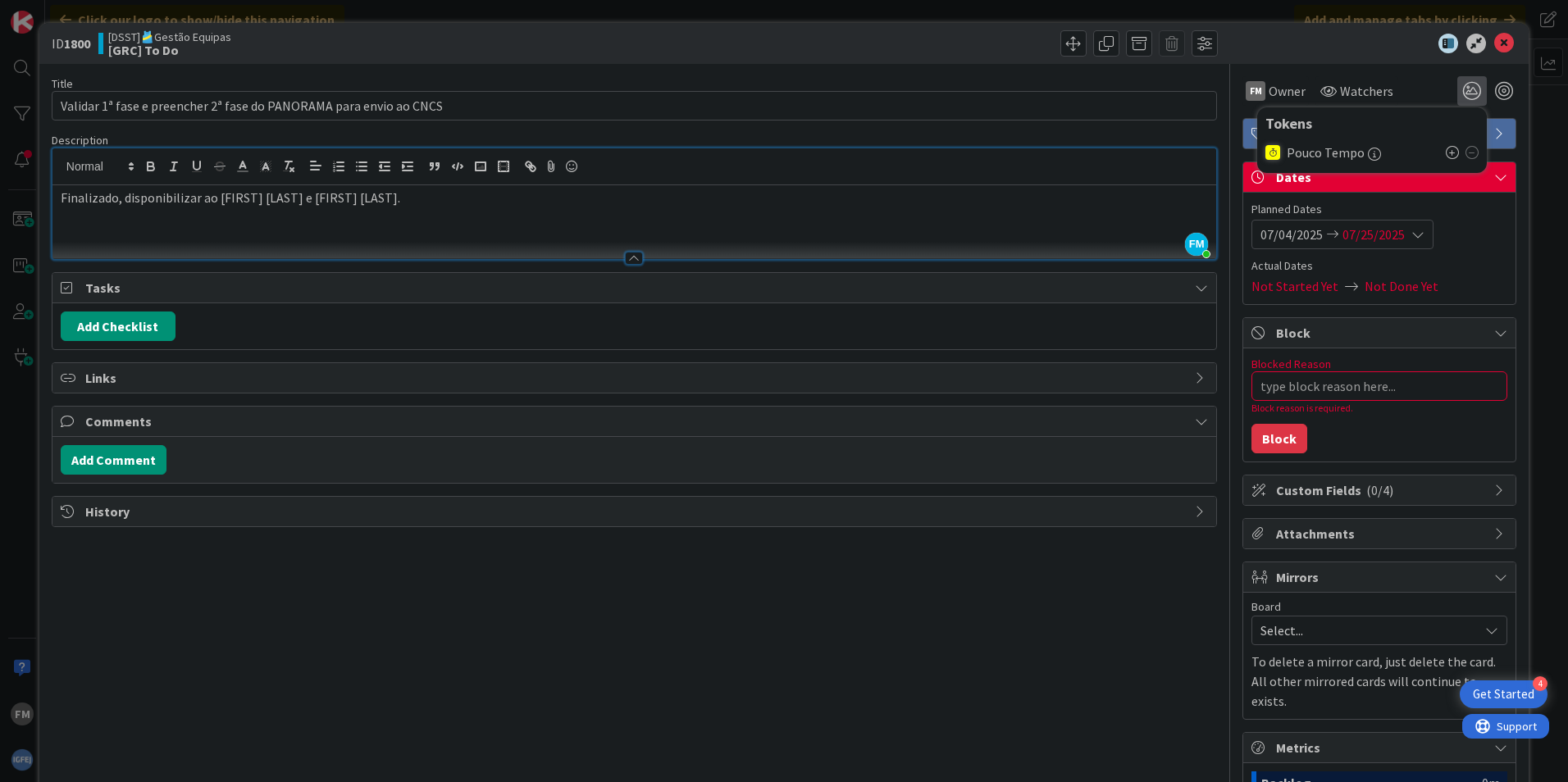 click on "Move Move" at bounding box center [928, 43] 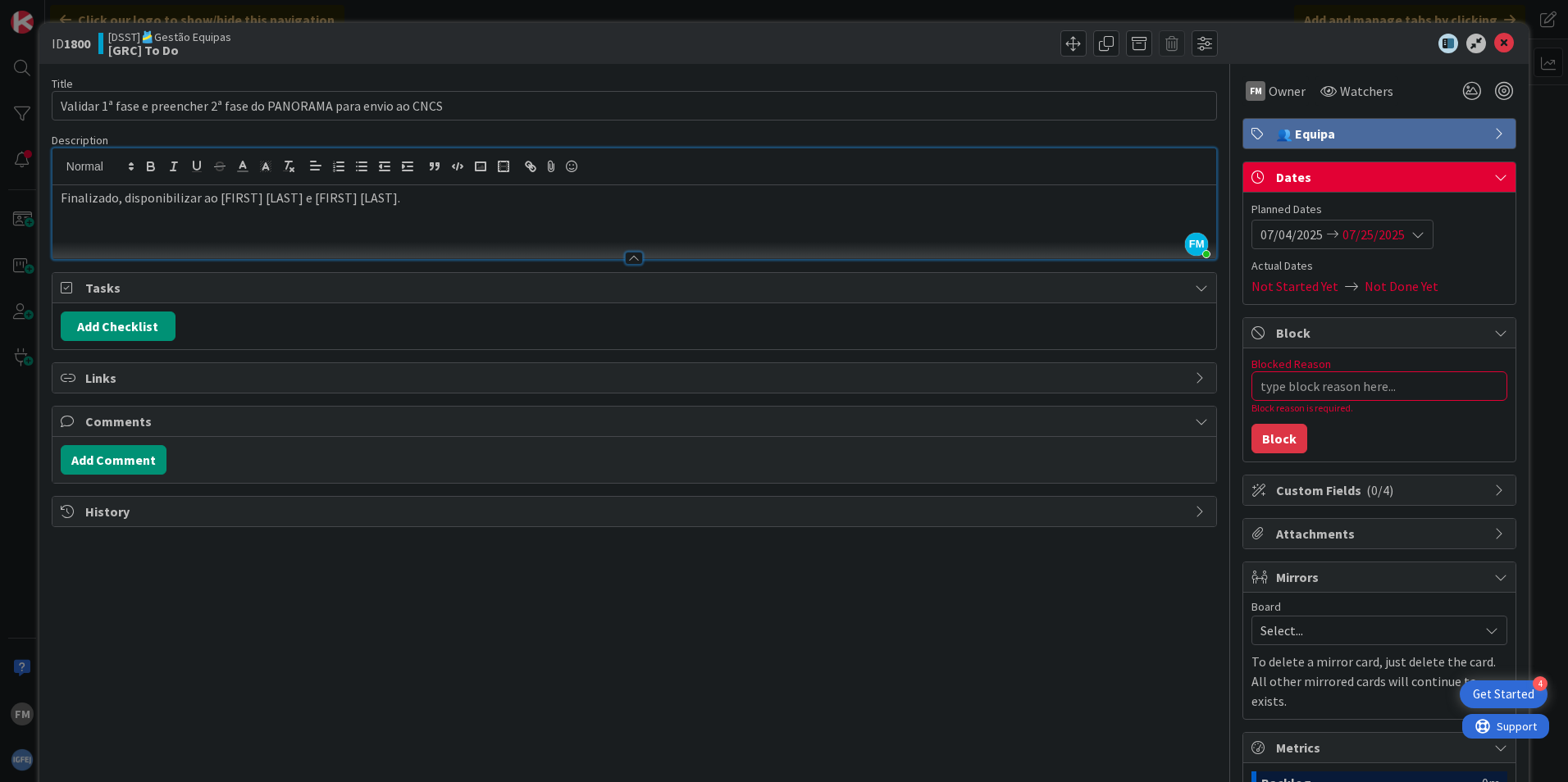 click on "( 0/4 )" at bounding box center (1379, 490) 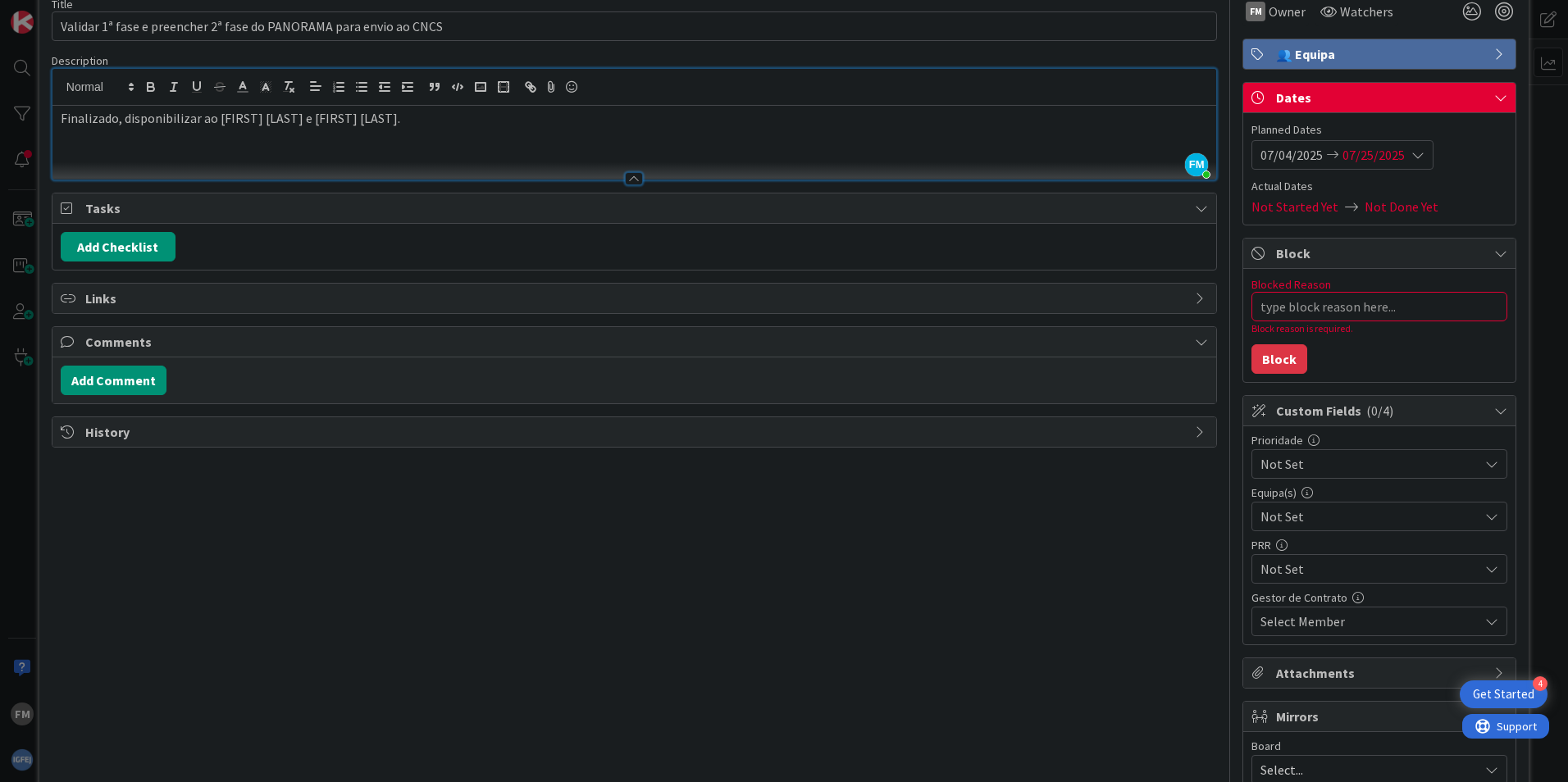 scroll, scrollTop: 0, scrollLeft: 0, axis: both 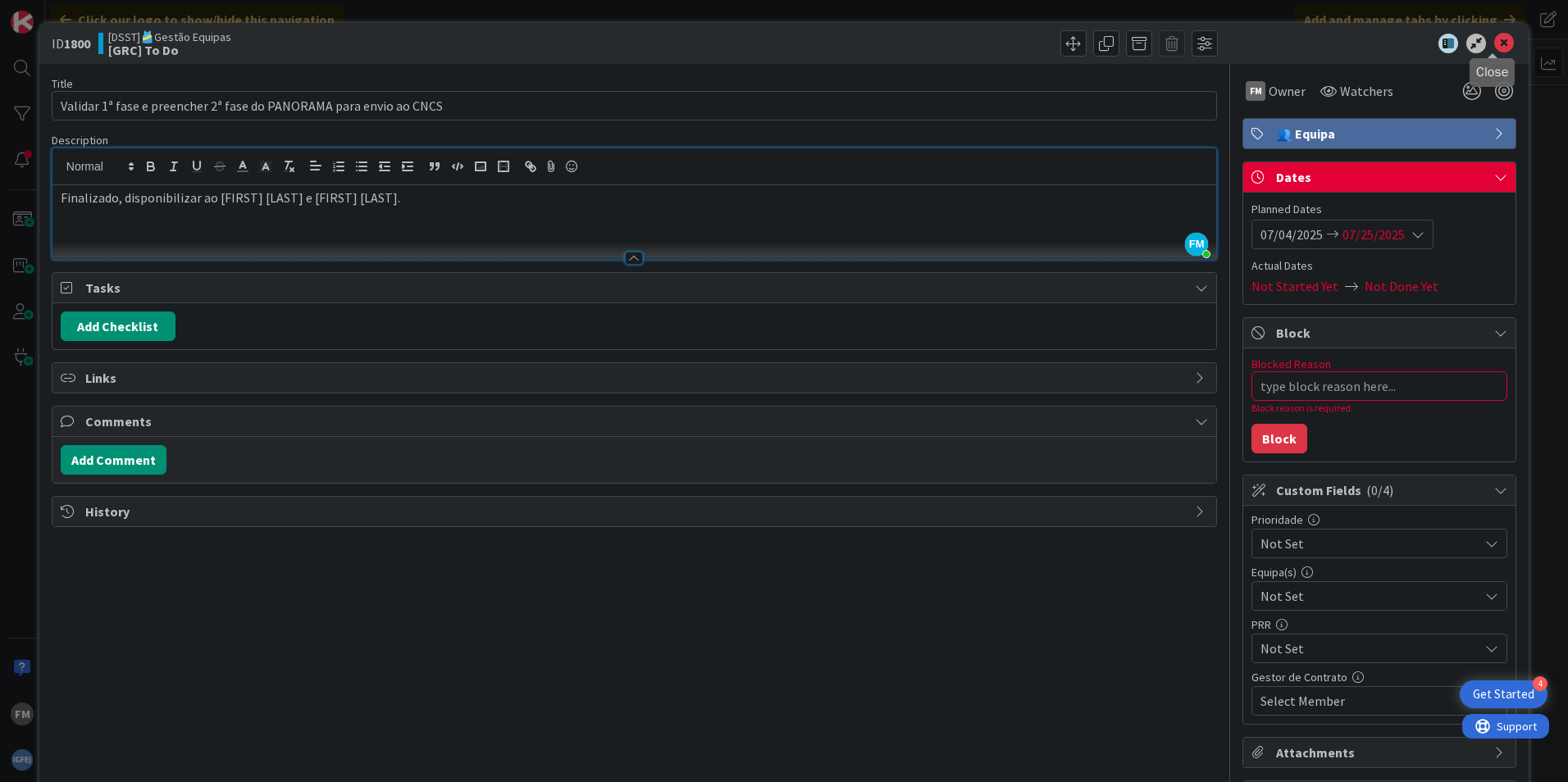 click at bounding box center [1504, 43] 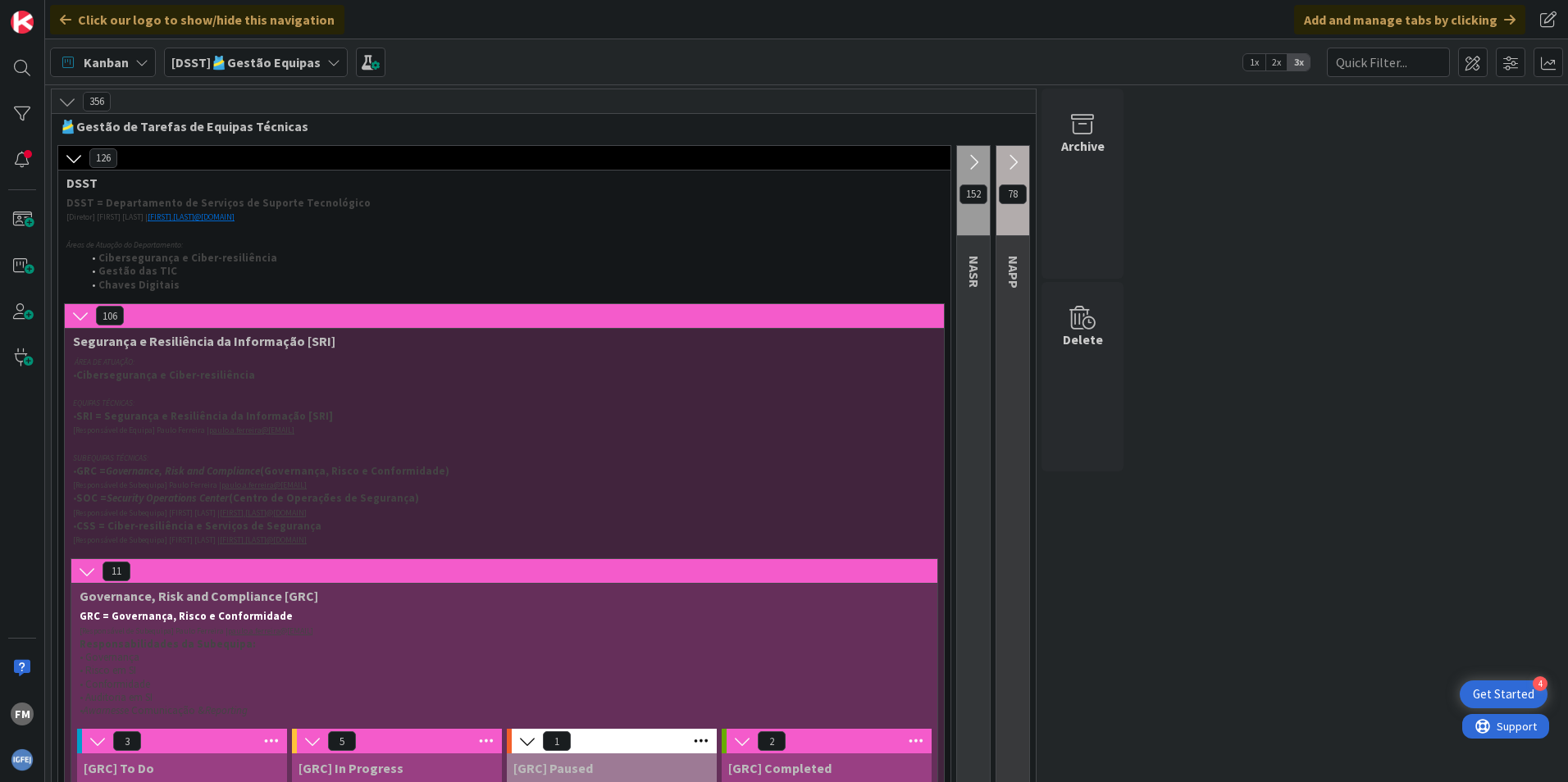 scroll, scrollTop: 0, scrollLeft: 0, axis: both 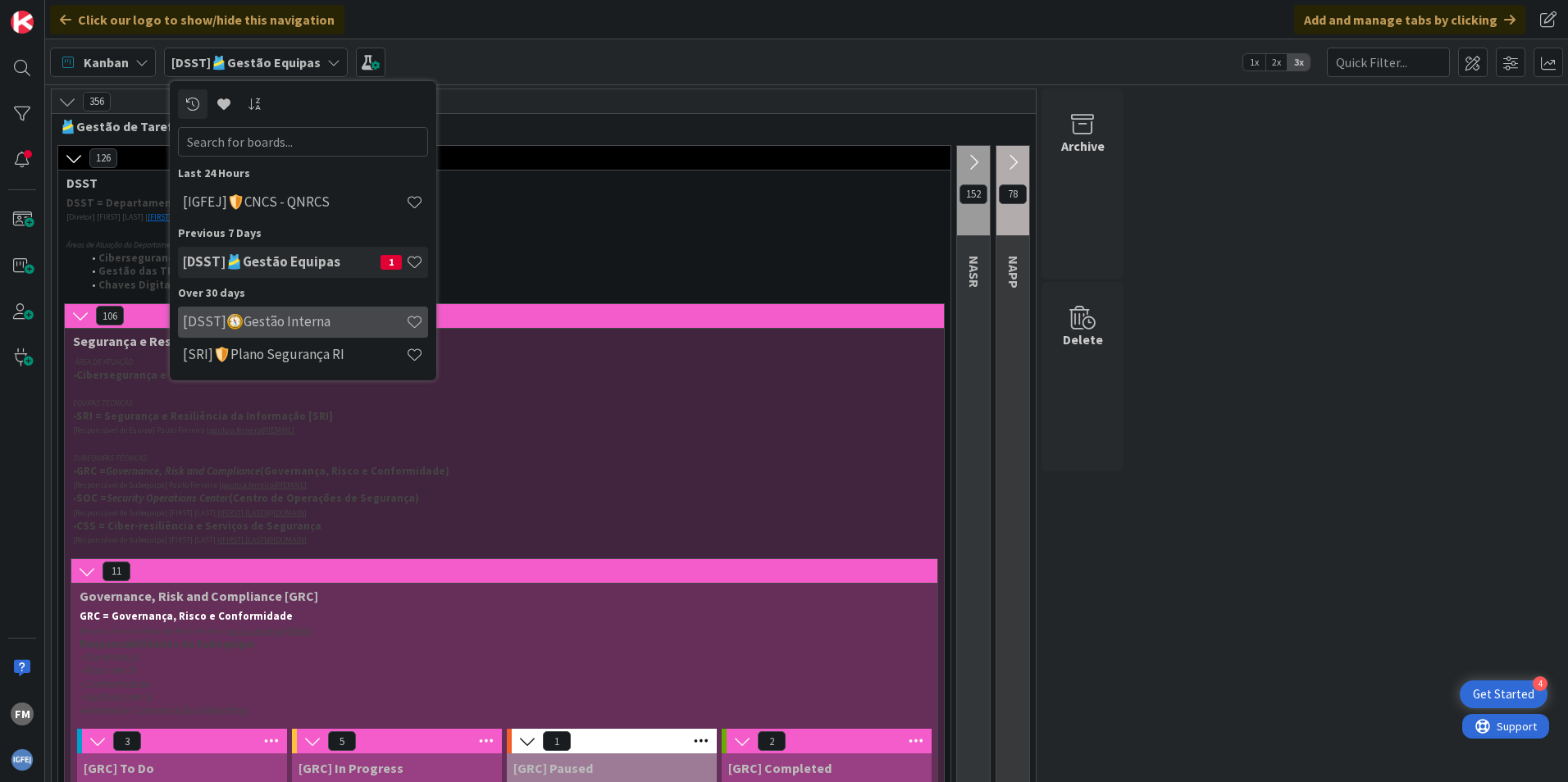 click on "[DSST]🧭Gestão Interna" at bounding box center [294, 321] 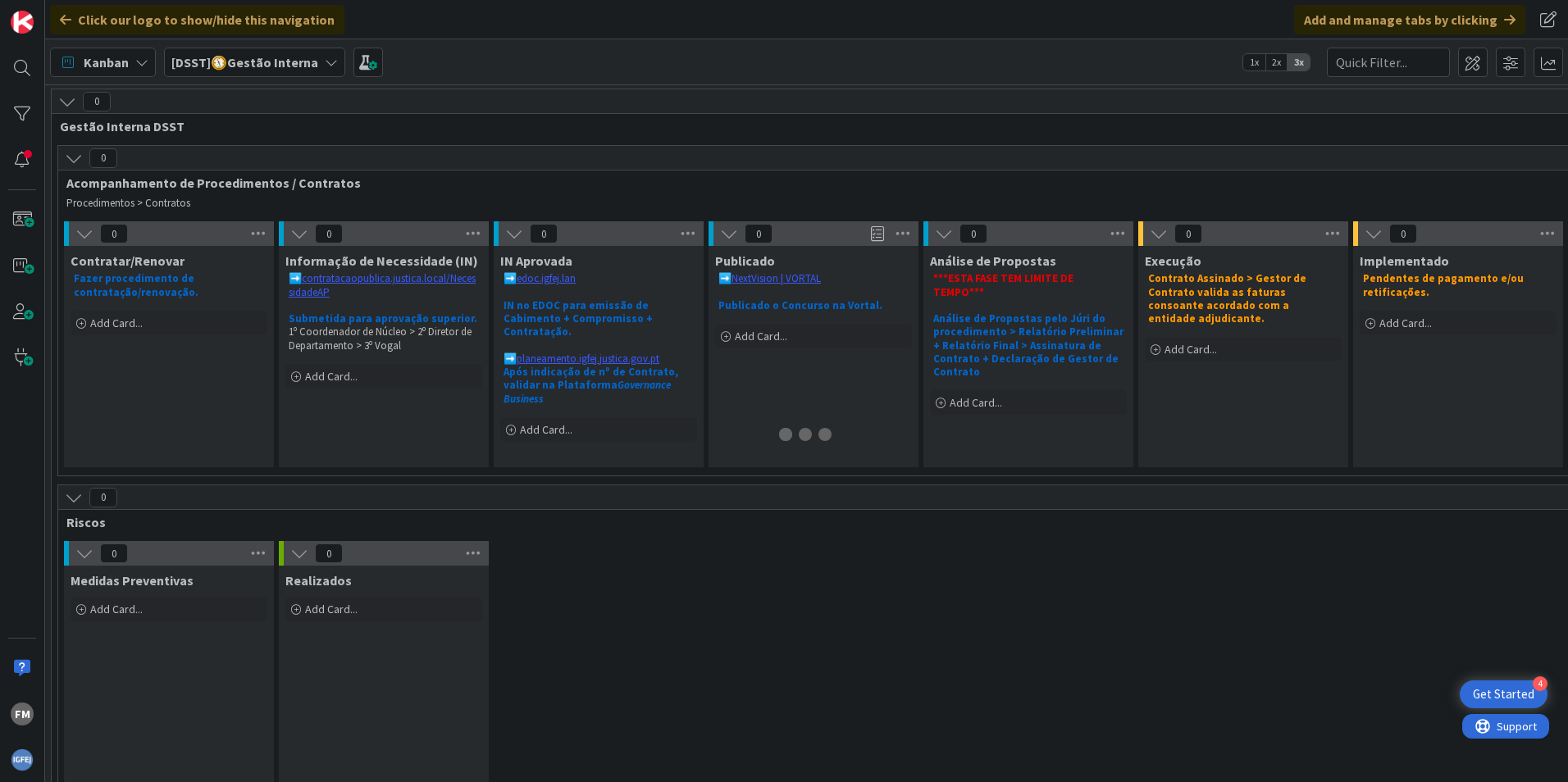 scroll, scrollTop: 0, scrollLeft: 0, axis: both 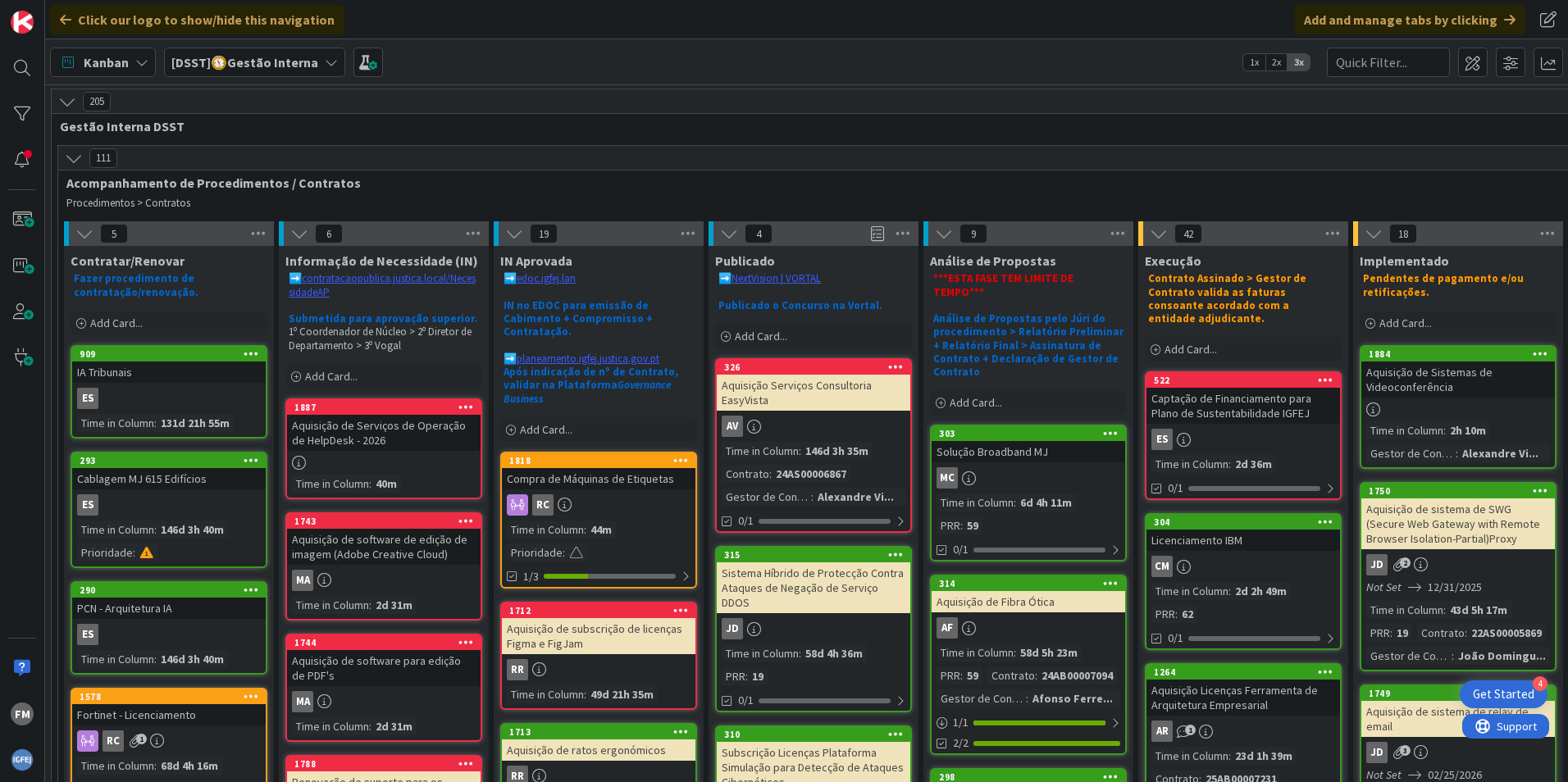 click on "[DSST]🧭Gestão Interna" at bounding box center [254, 62] 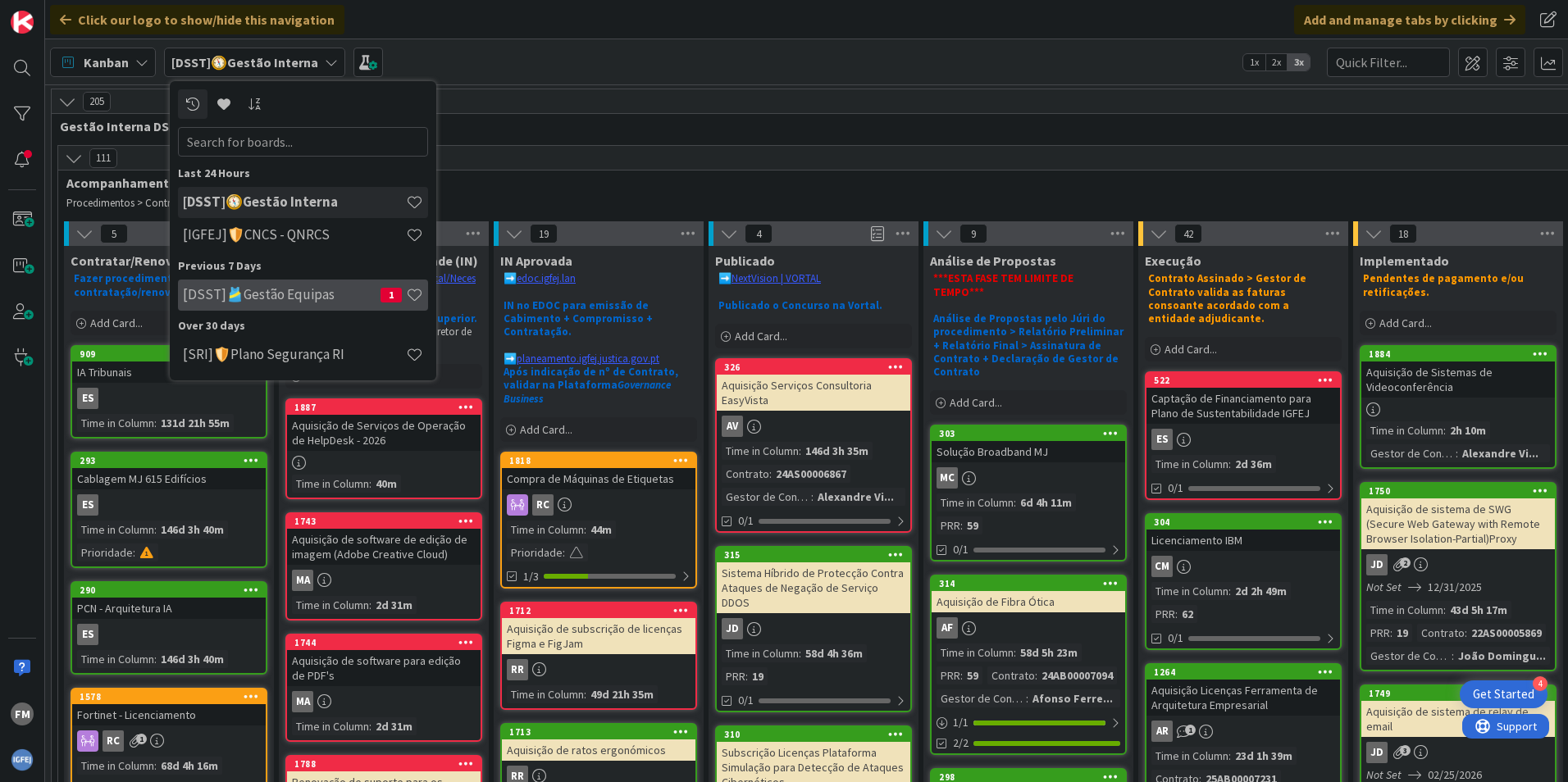 click on "[DSST]🎽Gestão Equipas" at bounding box center (281, 294) 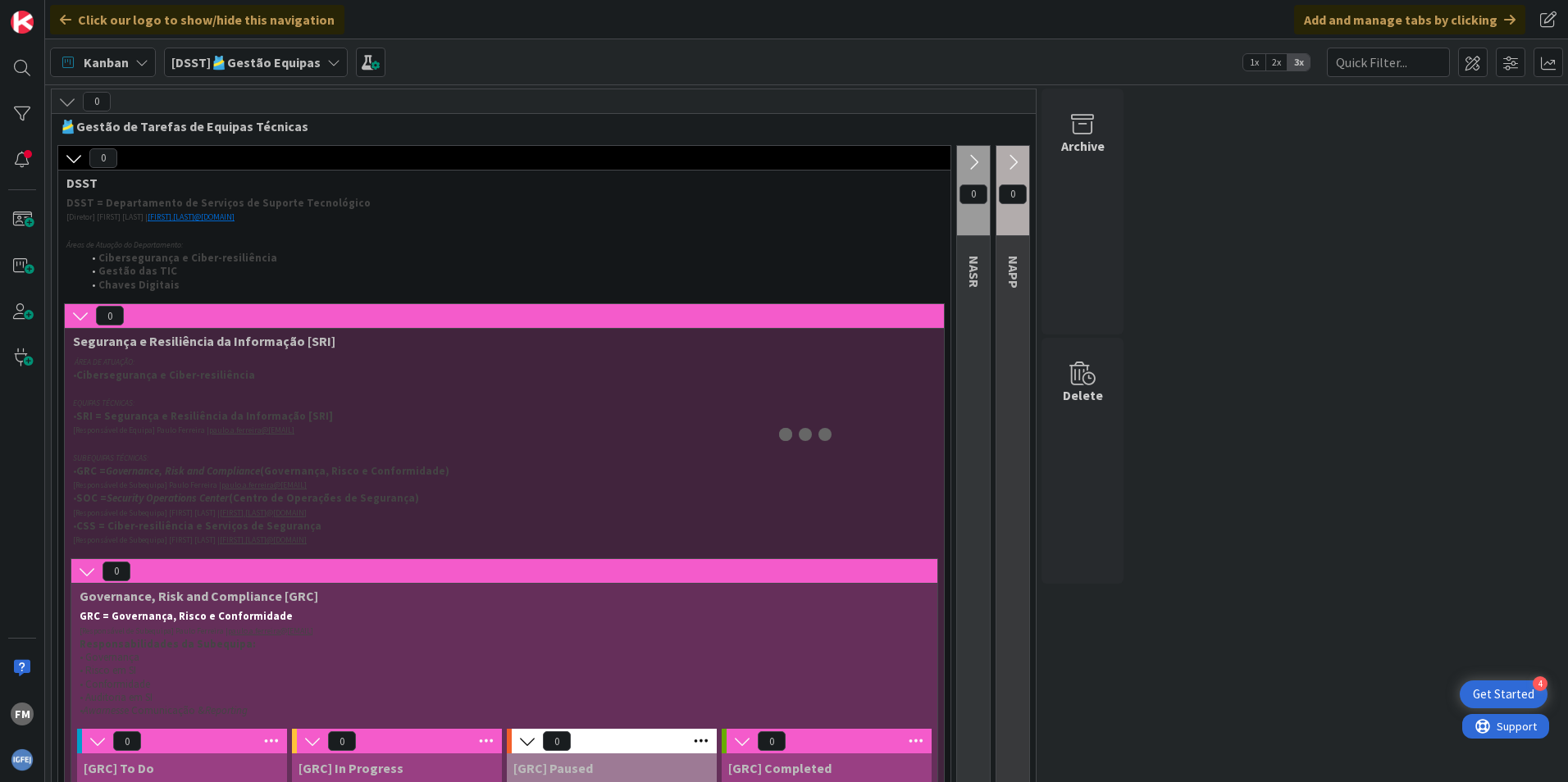 scroll, scrollTop: 0, scrollLeft: 0, axis: both 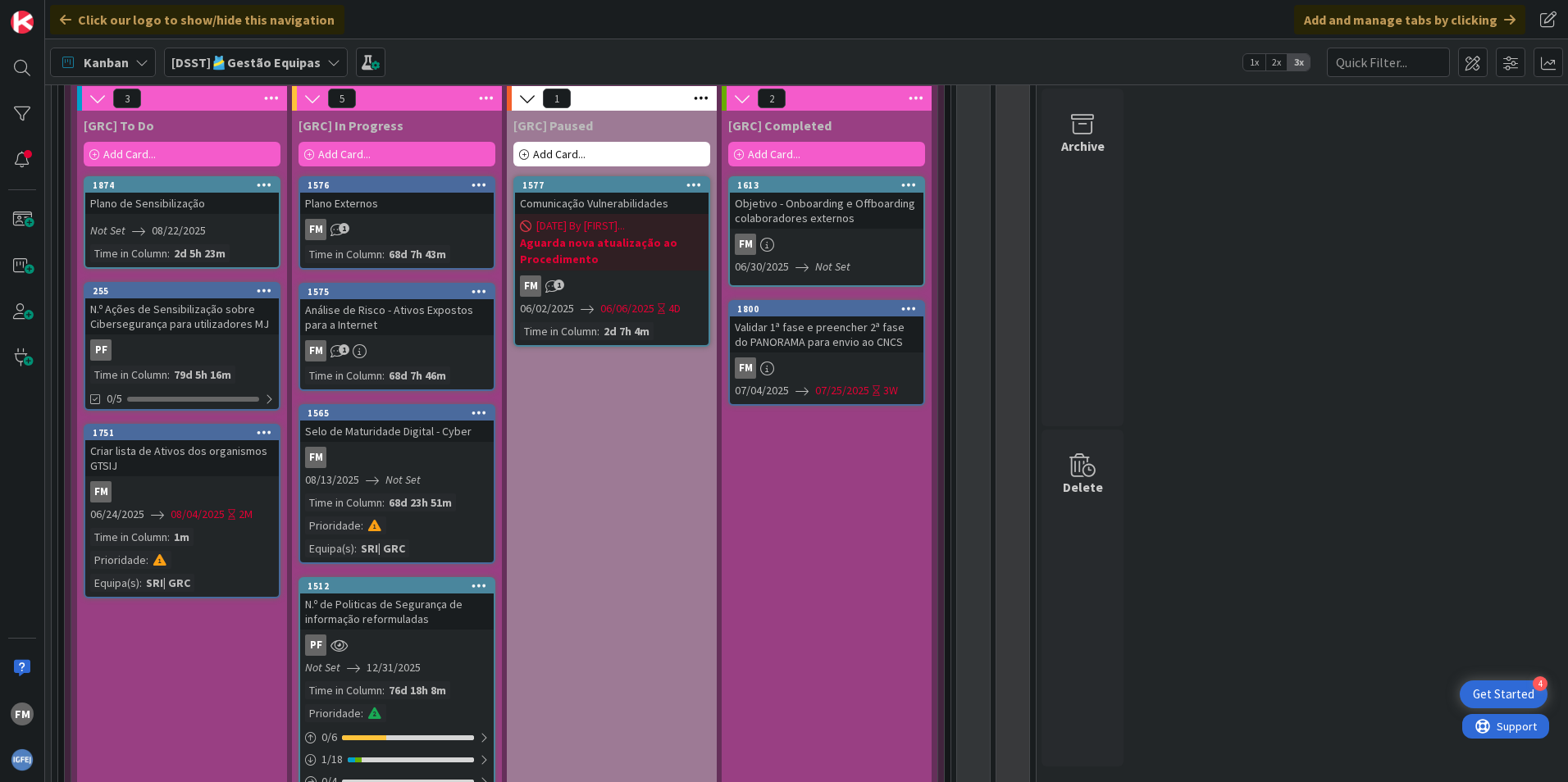 click on "1751 Criar lista de Ativos dos organismos GTSIJ FM [DATE] Not Set Time in Column : 1m Prioridade : Equipa(s) : SRI| GRC" at bounding box center [182, 511] 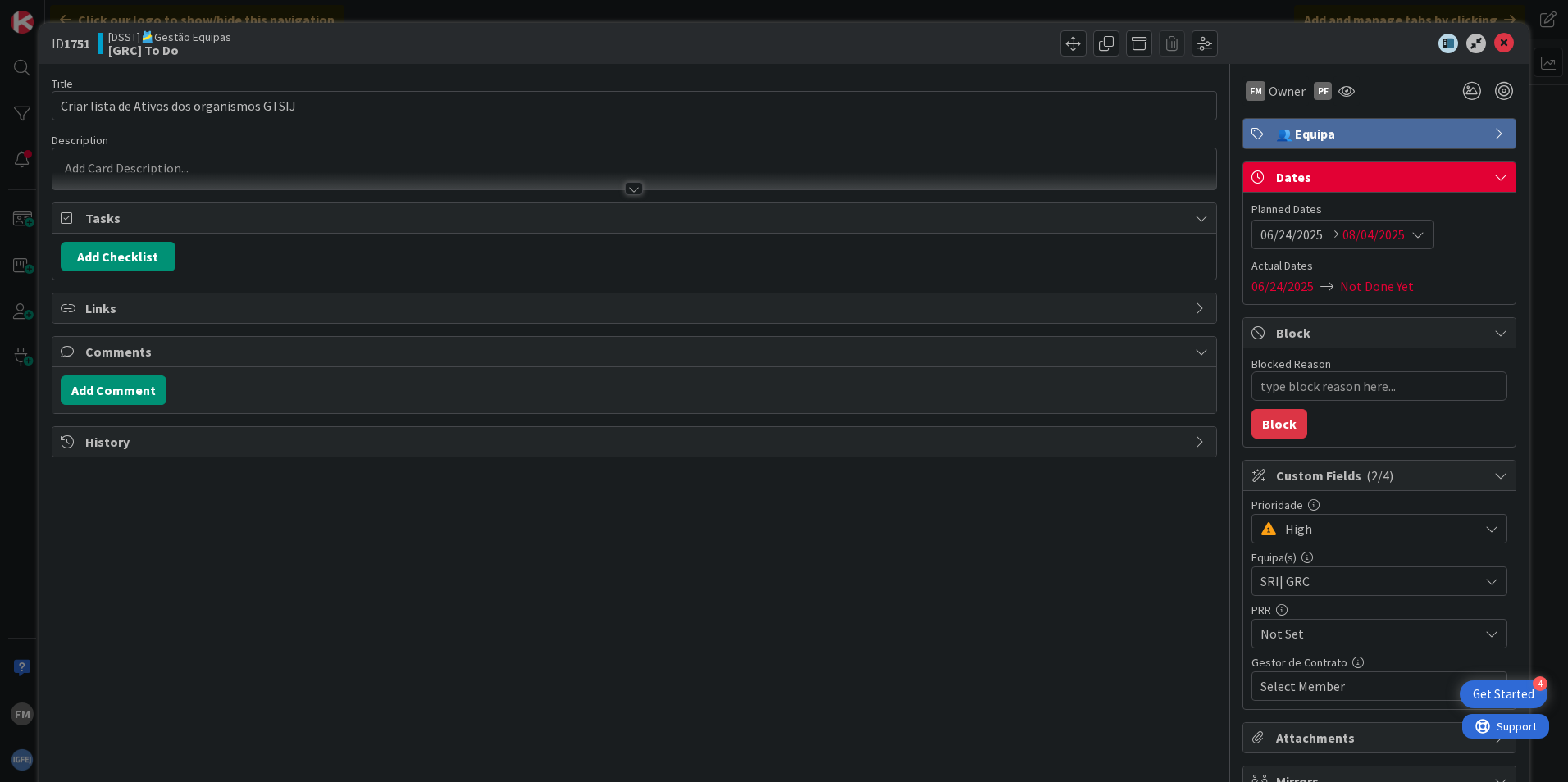 scroll, scrollTop: 0, scrollLeft: 0, axis: both 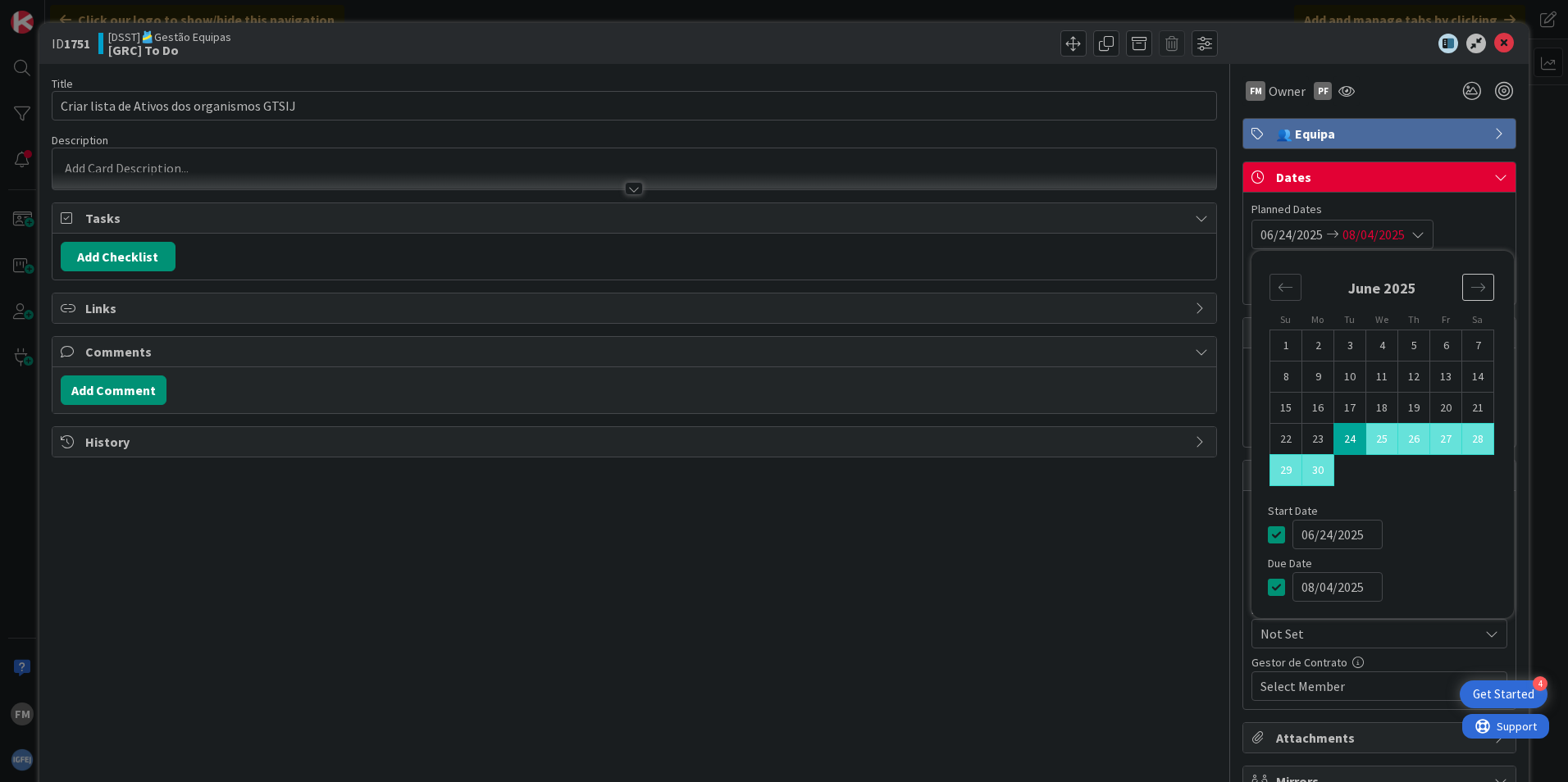 click 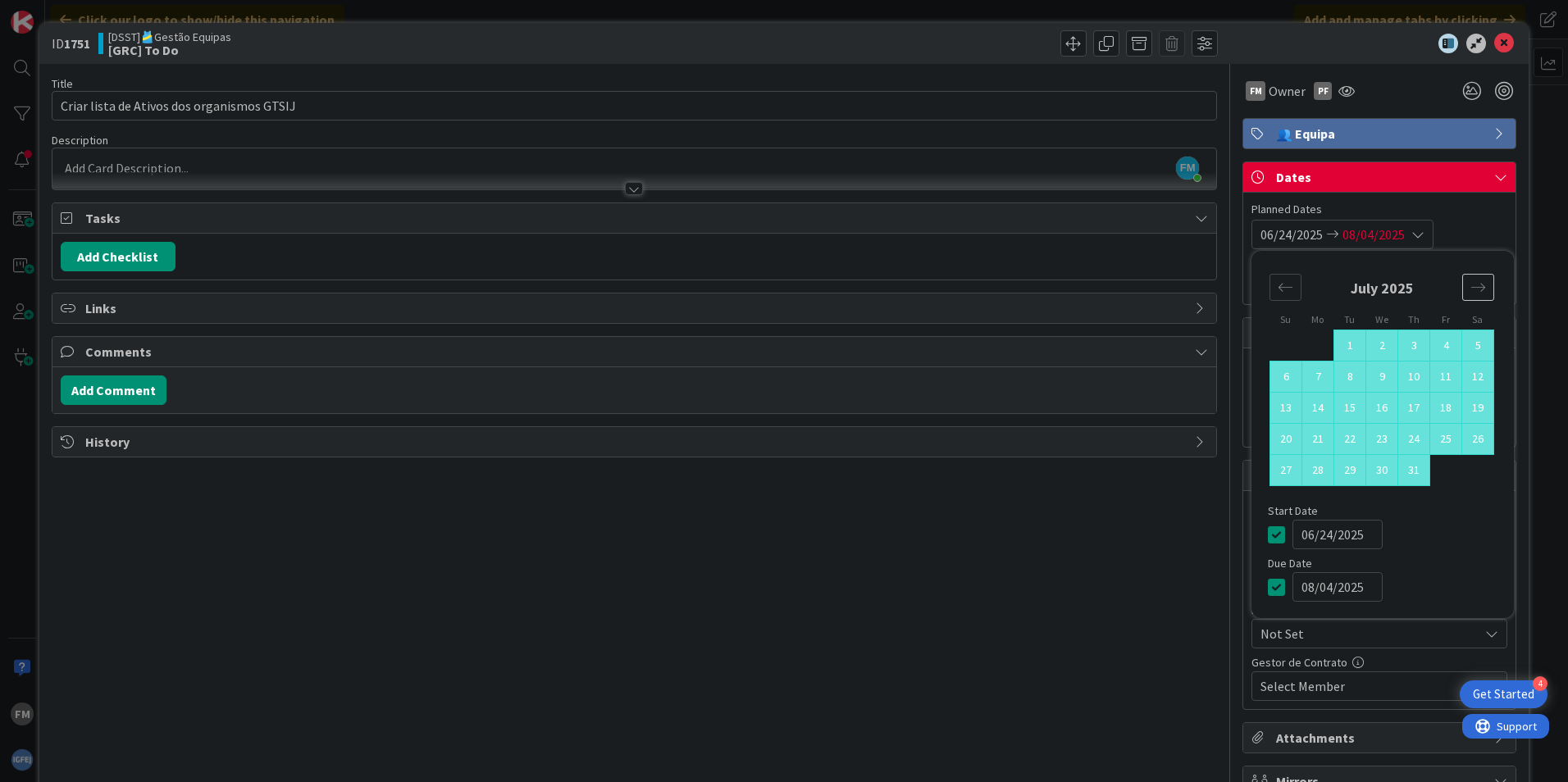 click at bounding box center (1478, 287) 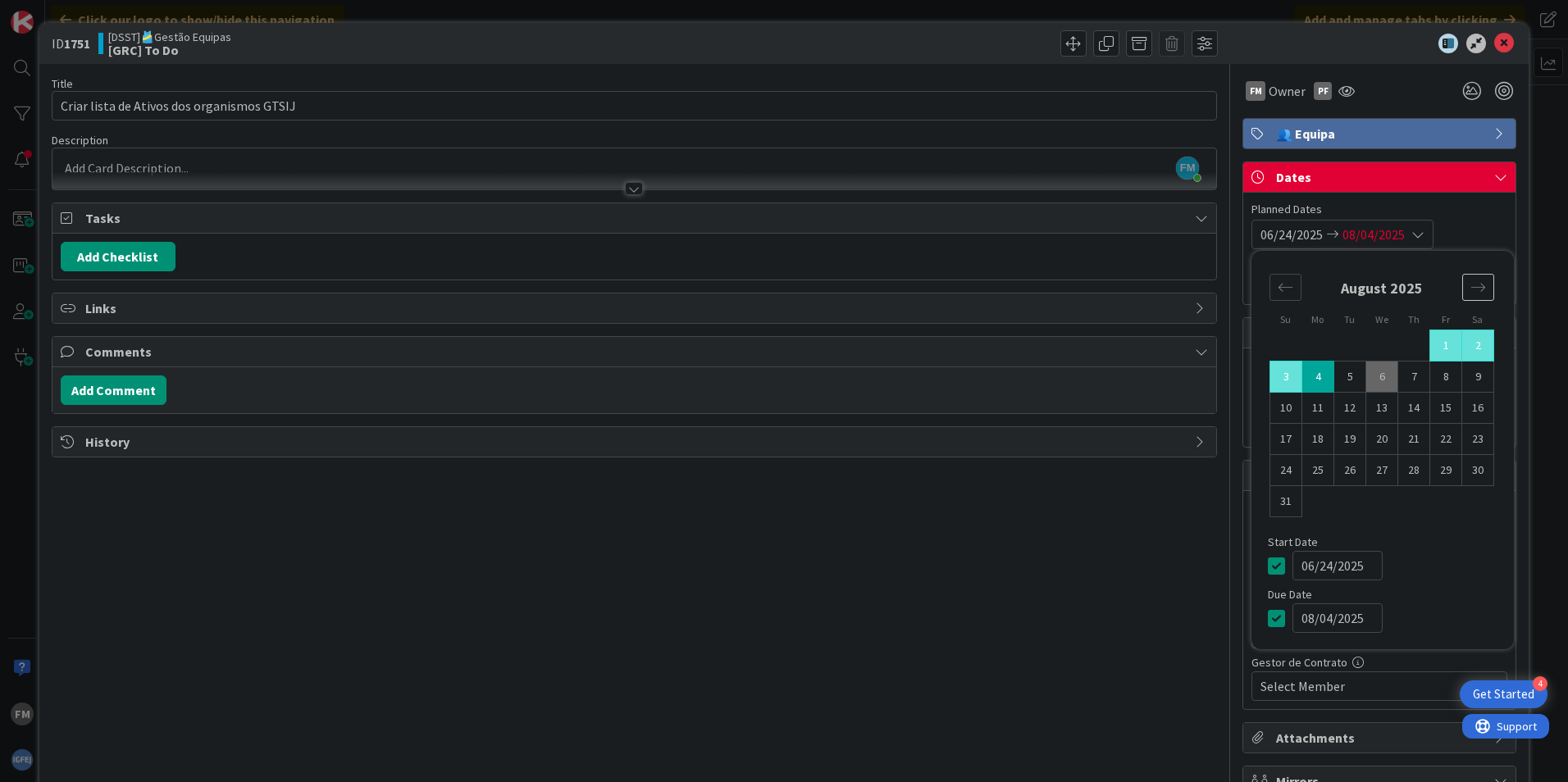 click at bounding box center [1478, 287] 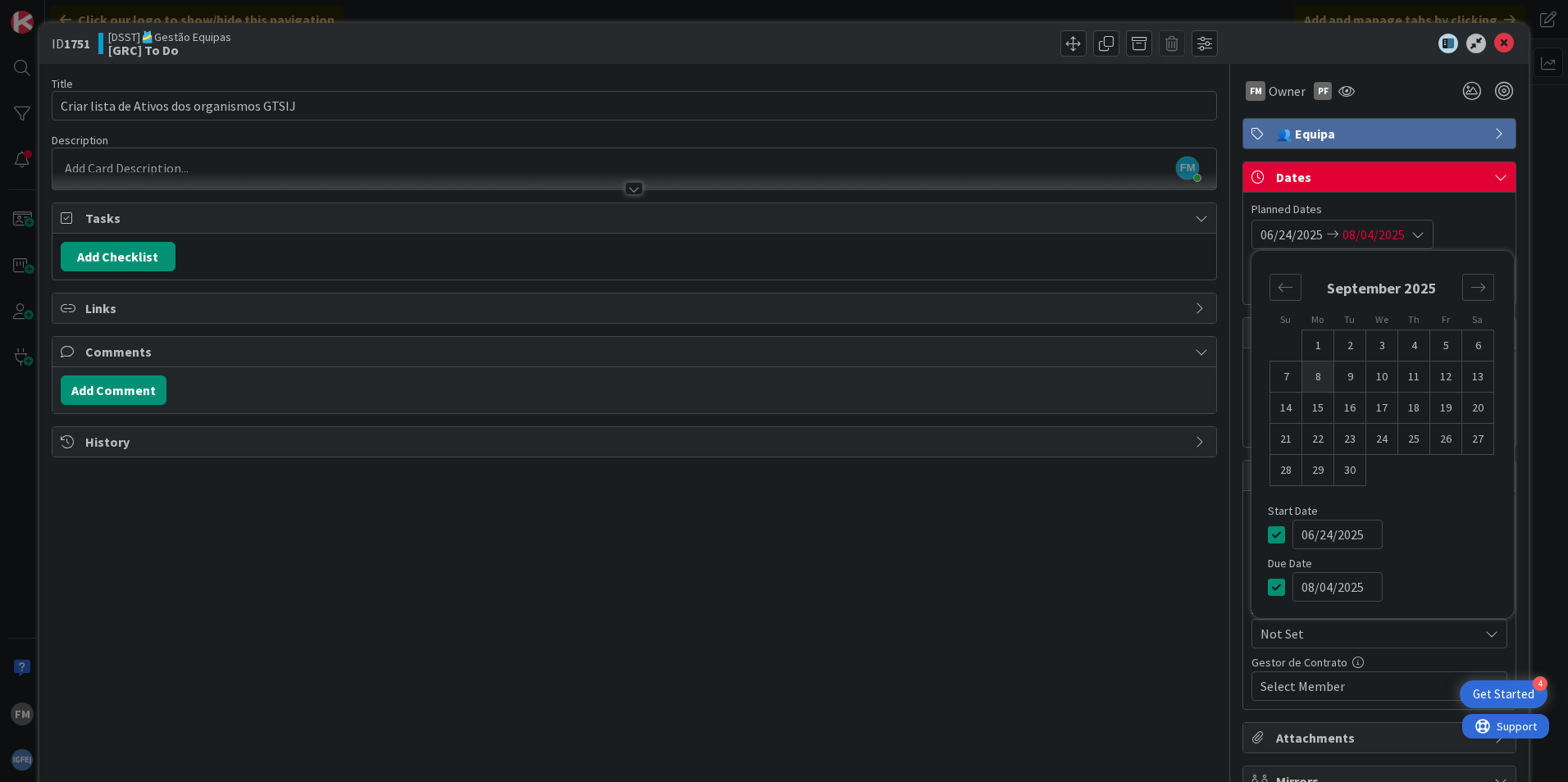 click on "8" at bounding box center [1318, 377] 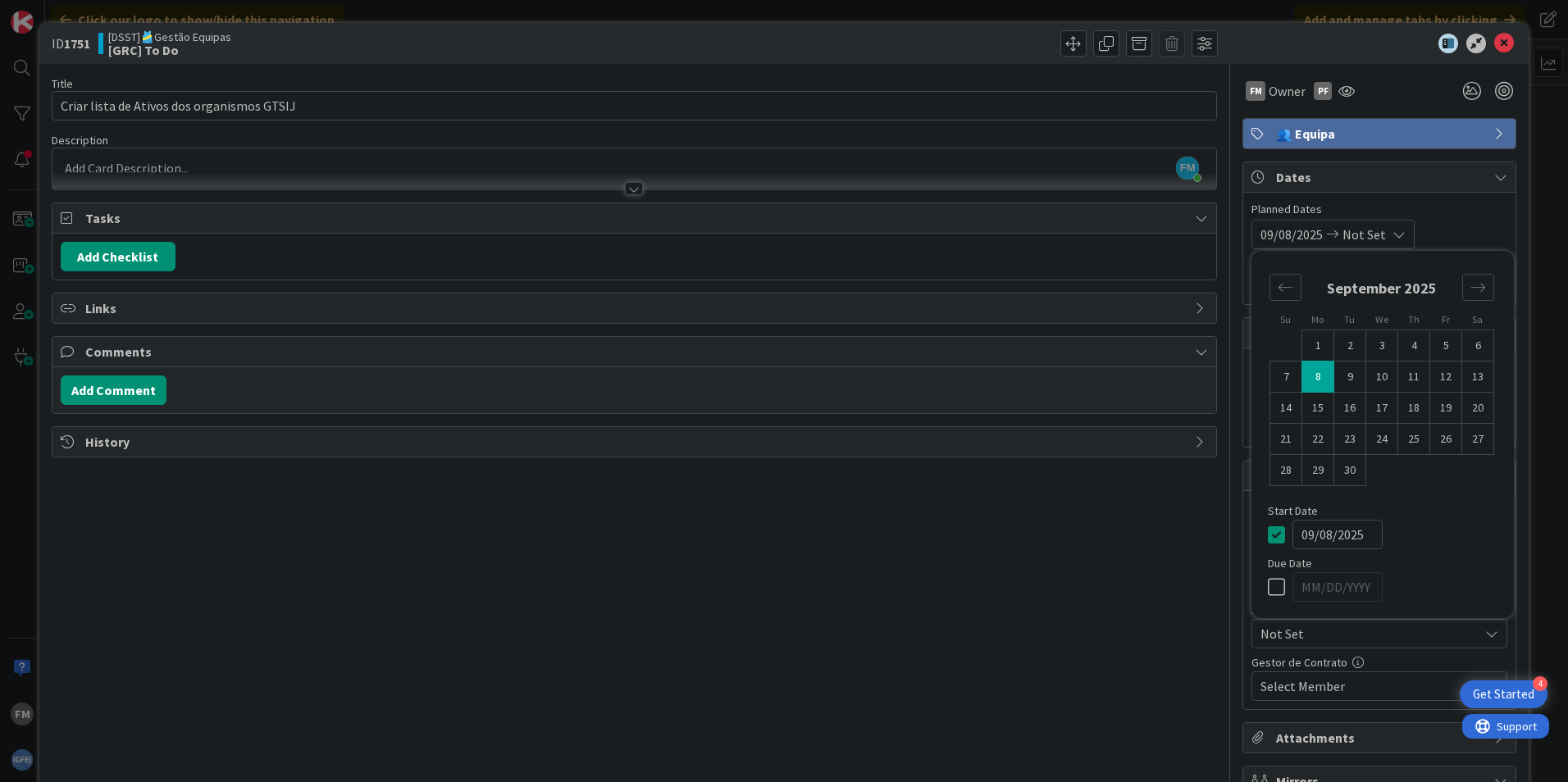scroll, scrollTop: 480, scrollLeft: 0, axis: vertical 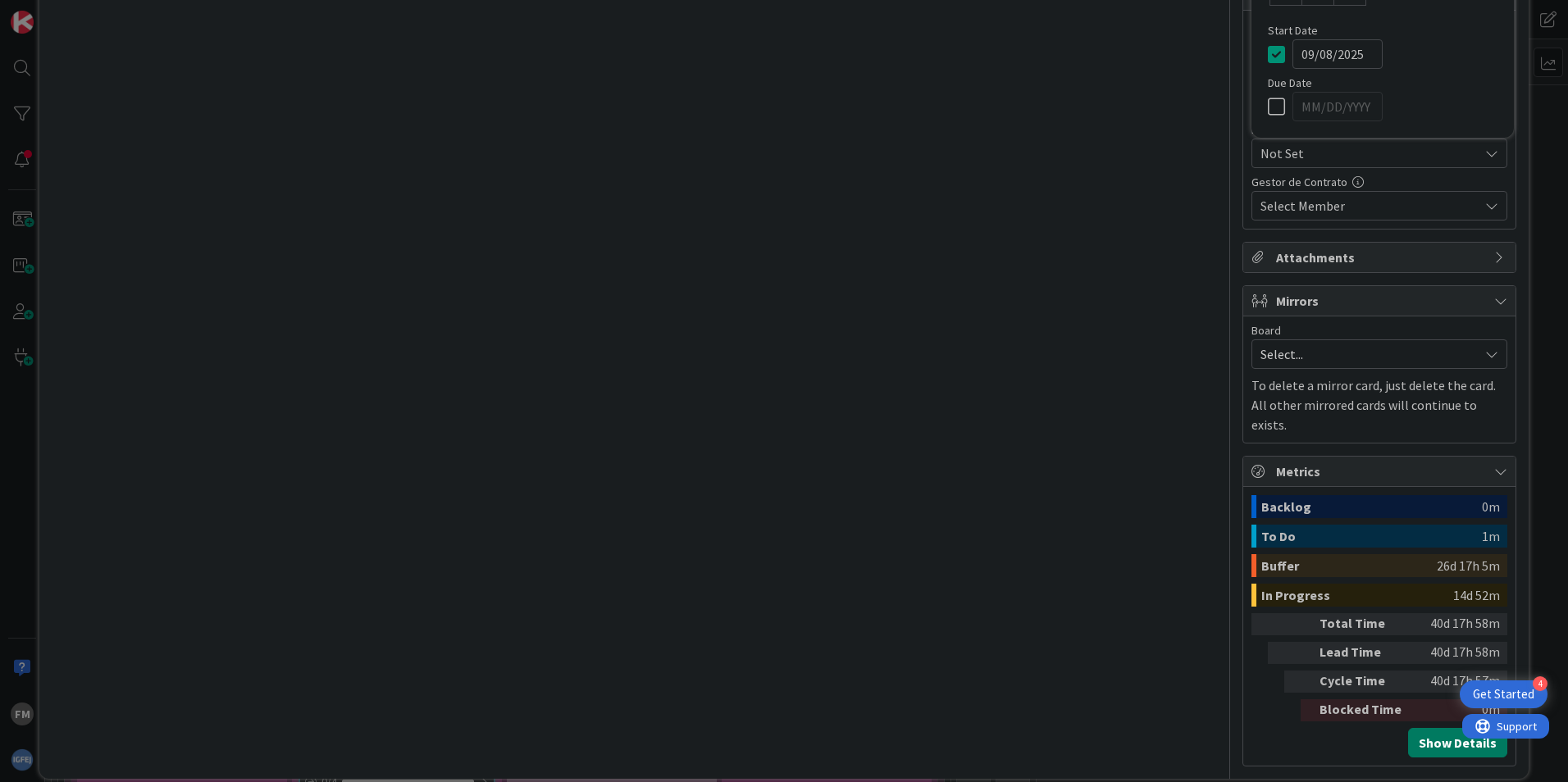 click on "Show Details" at bounding box center (1457, 743) 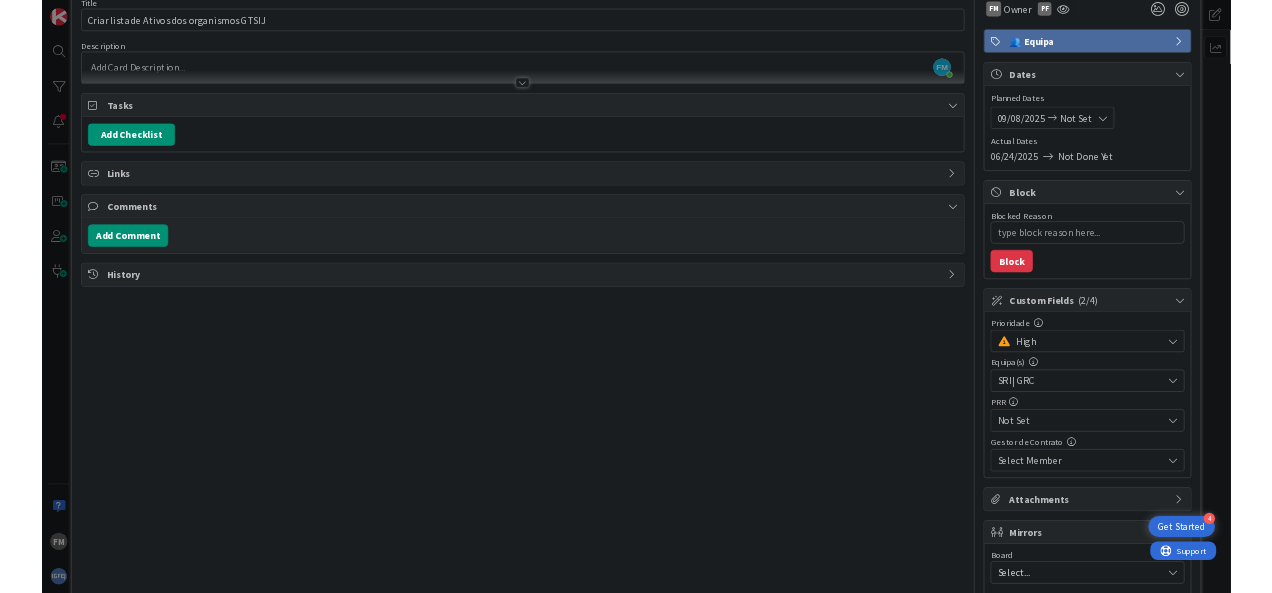 scroll, scrollTop: 0, scrollLeft: 0, axis: both 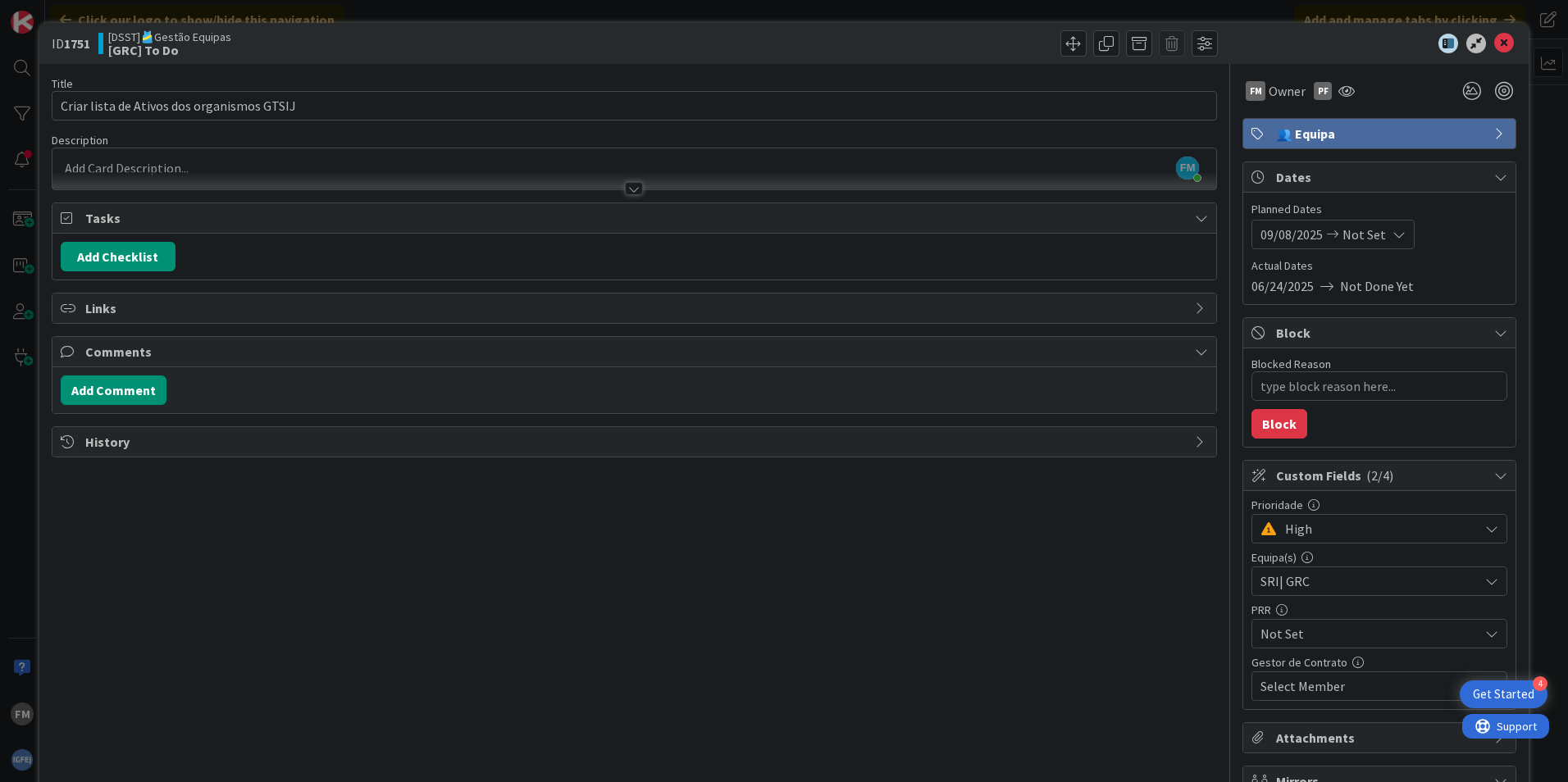 click on "Title 42 / 128 Criar lista de Ativos dos organismos GTSIJ Description FM   [FIRST] [LAST] just joined FM Owner PF 👥 Equipa Tasks Add Checklist Links Comments Add Comment History" at bounding box center [634, 775] 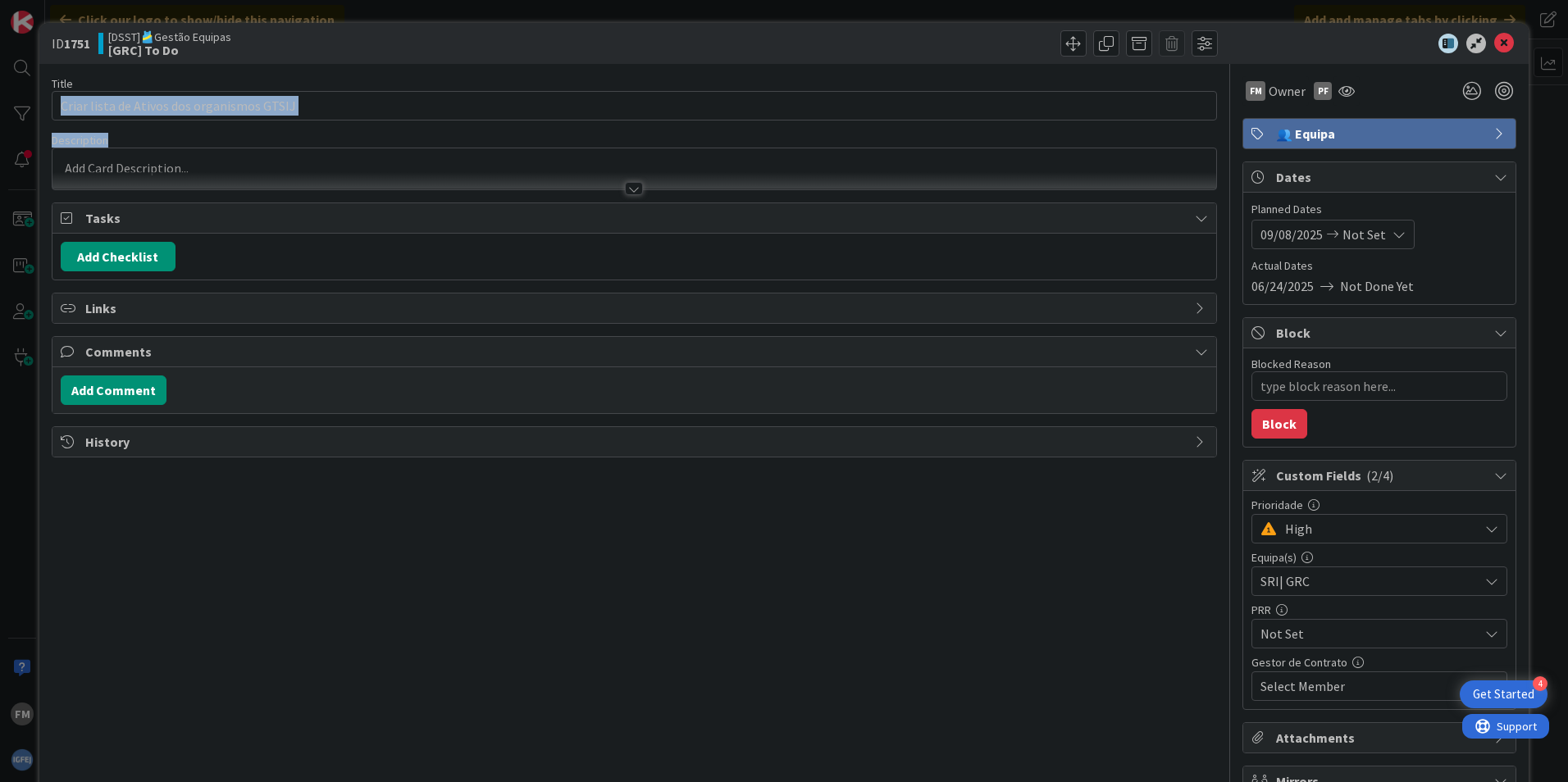 click on "Title 42 / 128 Criar lista de Ativos dos organismos GTSIJ Description FM Owner PF 👥 Equipa Tasks Add Checklist Links Comments Add Comment History" at bounding box center [634, 775] 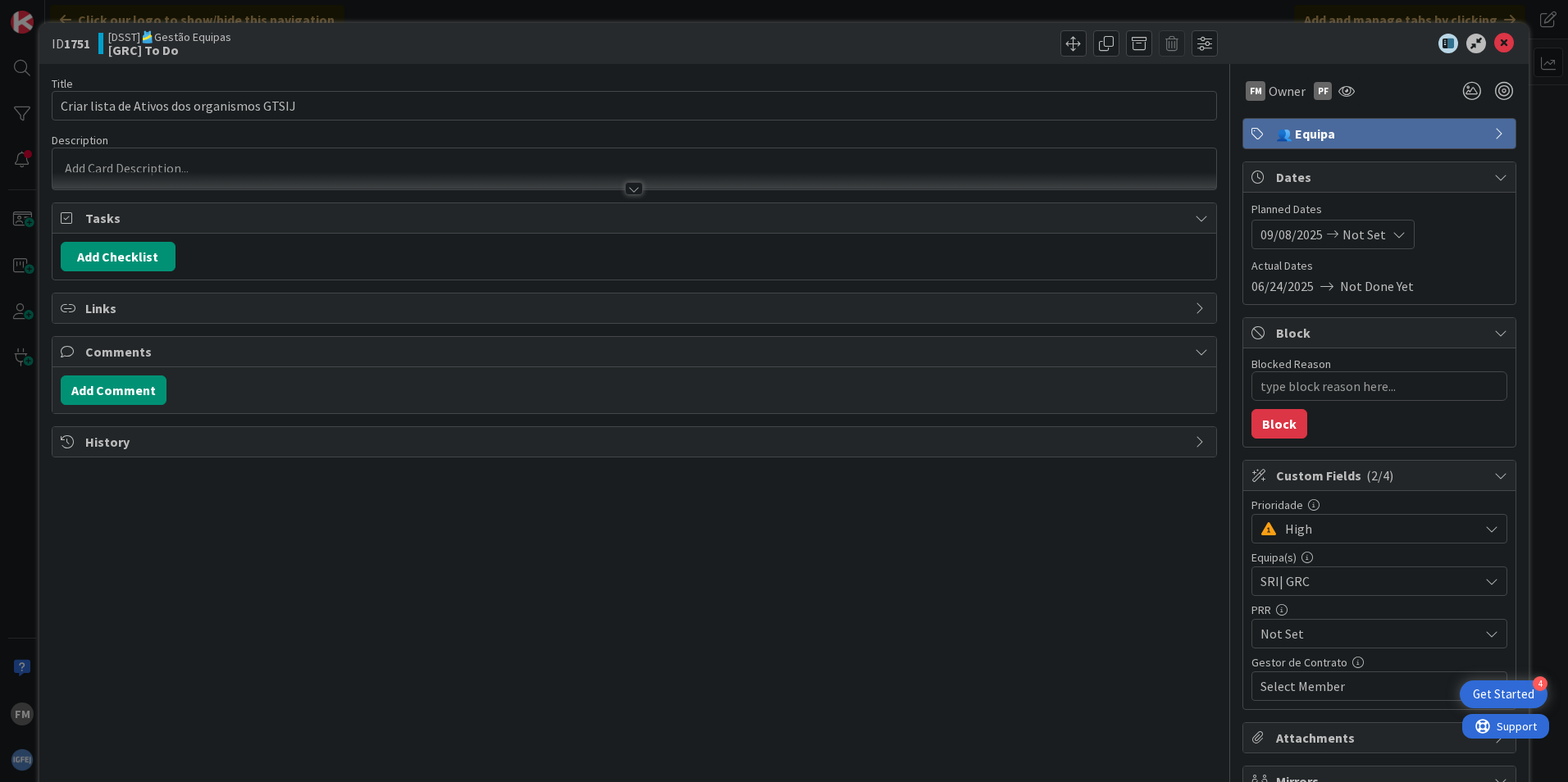 click on "Title 42 / 128 Criar lista de Ativos dos organismos GTSIJ Description FM Owner PF 👥 Equipa Tasks Add Checklist Links Comments Add Comment History" at bounding box center (634, 775) 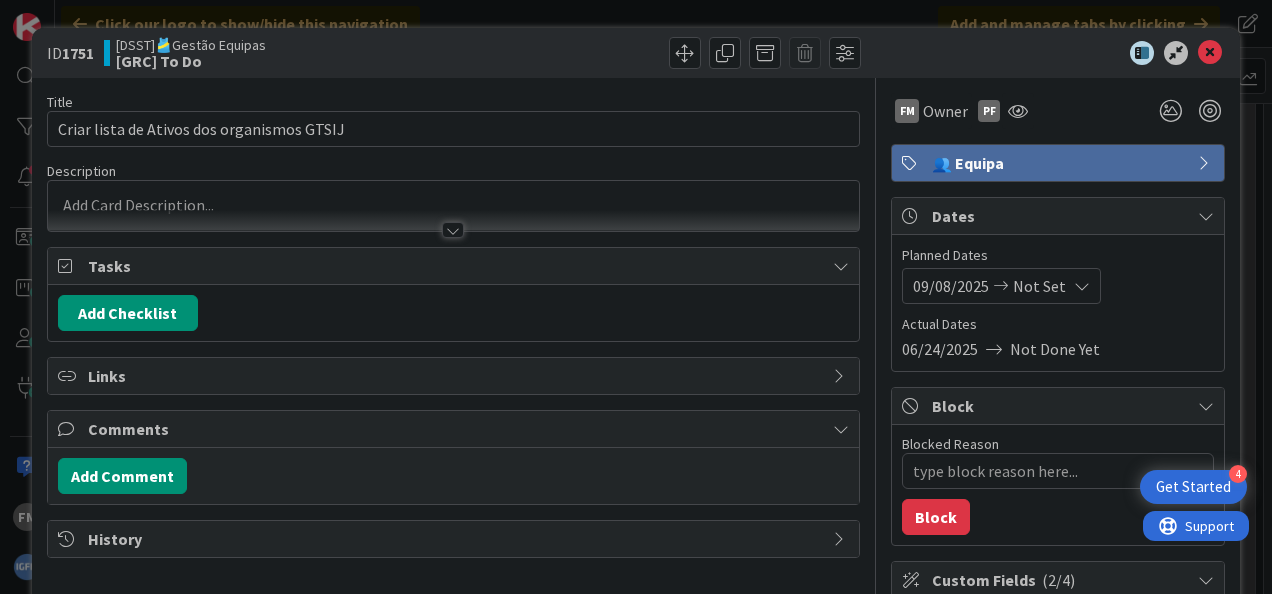 scroll, scrollTop: 784, scrollLeft: 0, axis: vertical 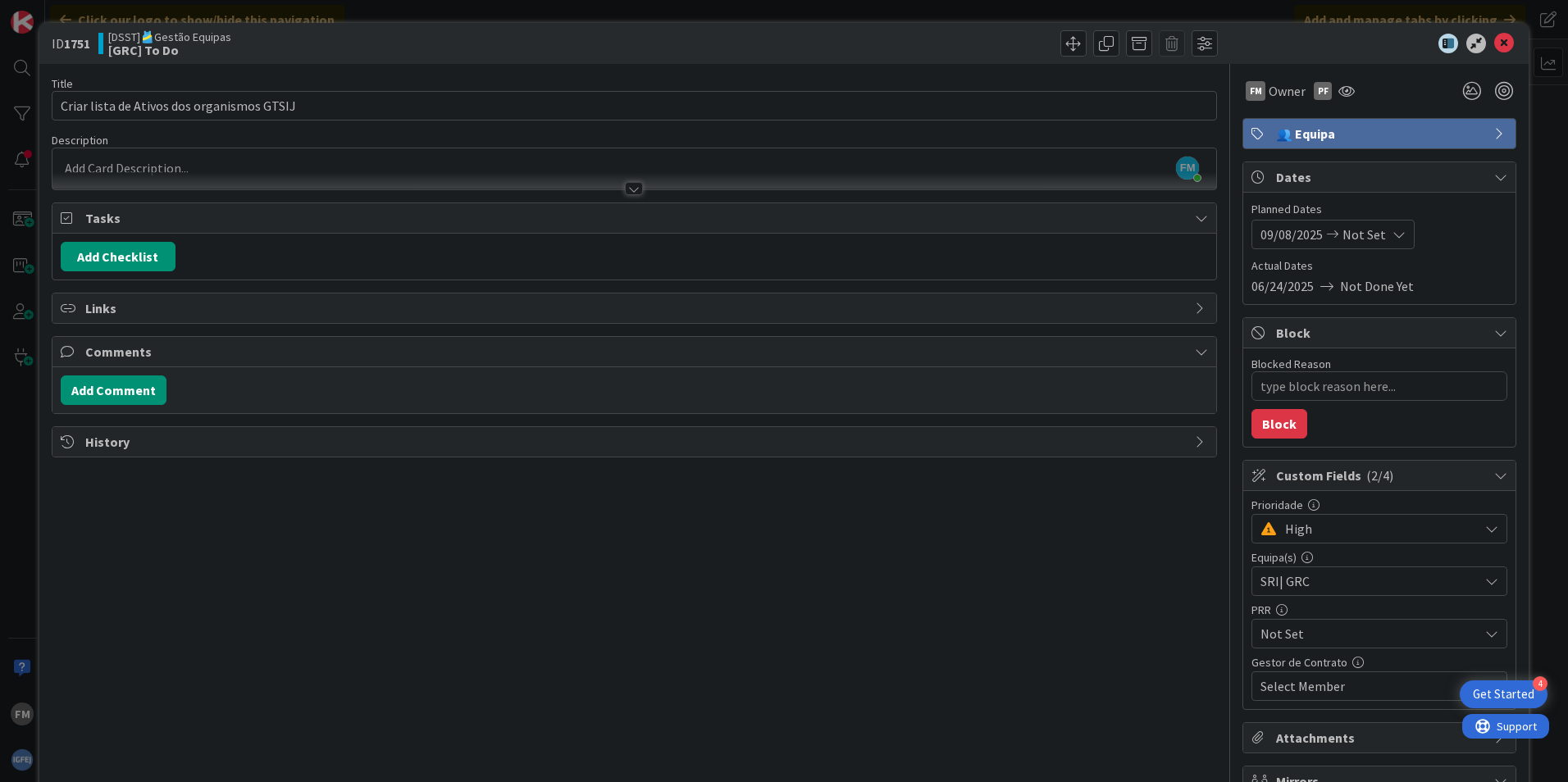 type on "x" 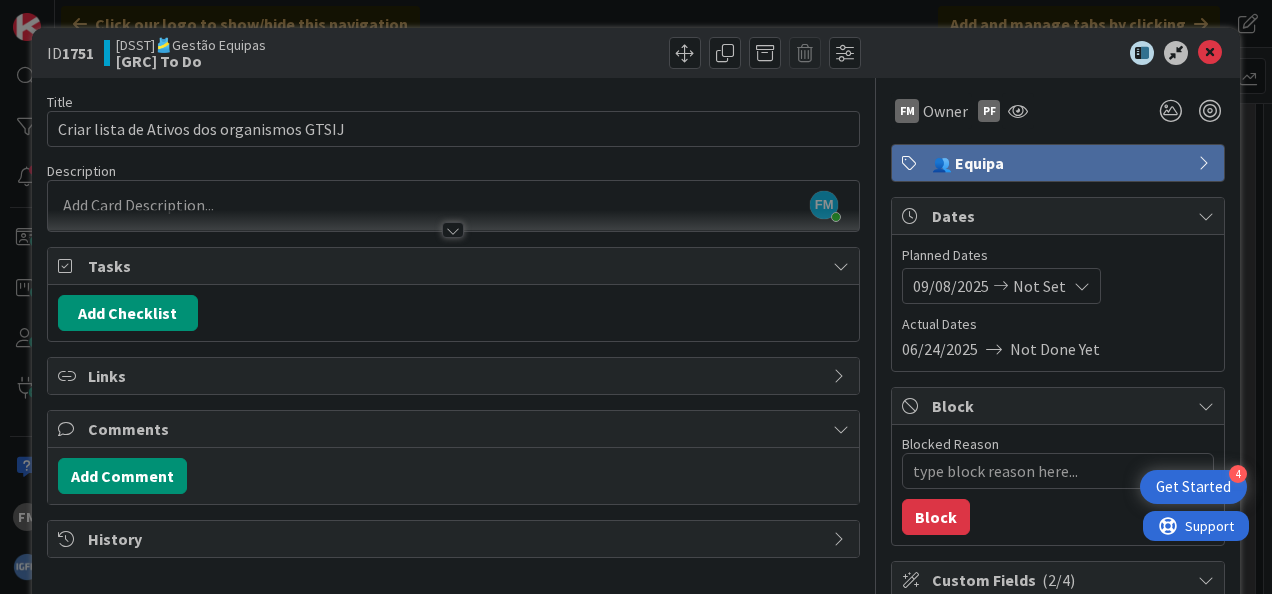scroll, scrollTop: 784, scrollLeft: 0, axis: vertical 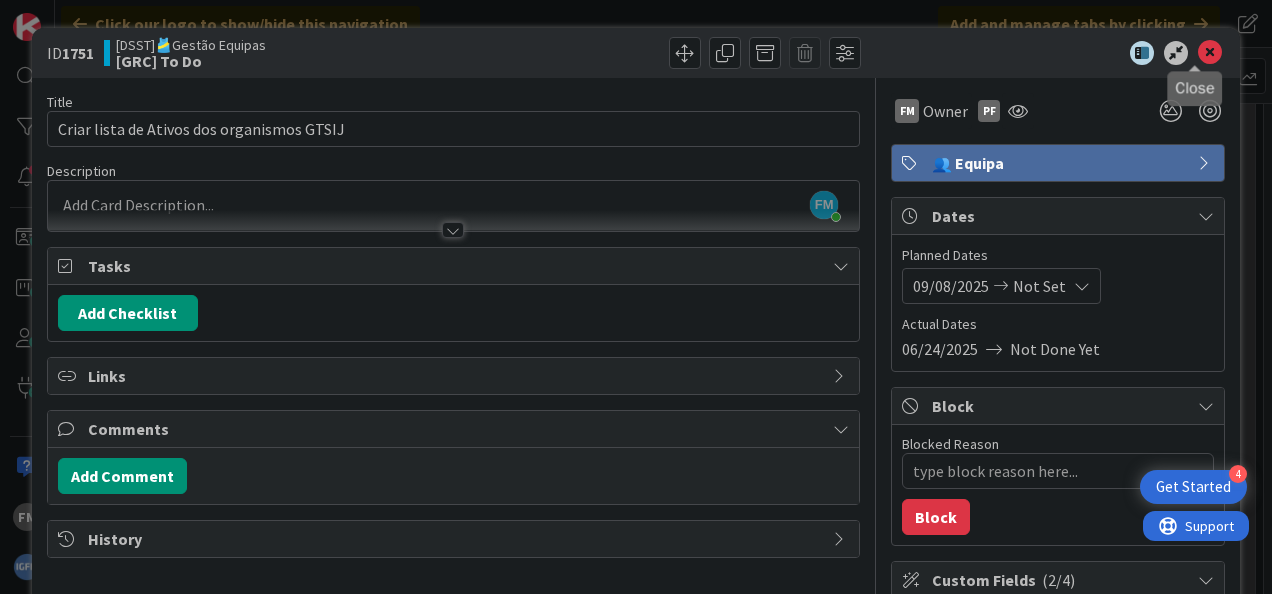 click at bounding box center (1210, 53) 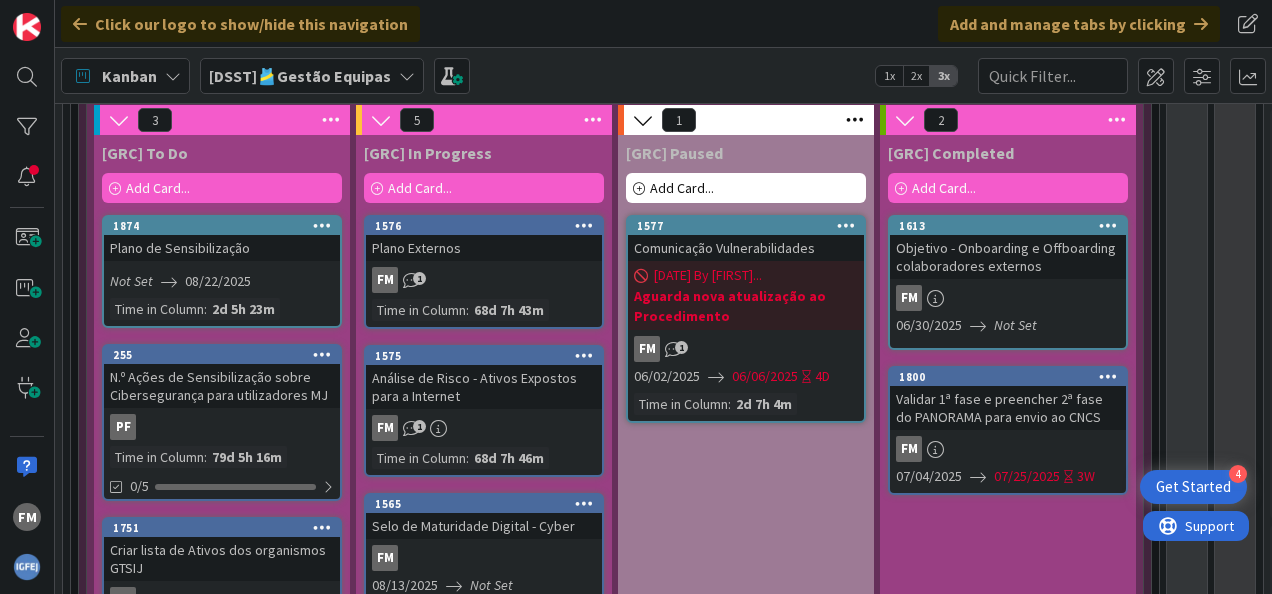 scroll, scrollTop: 937, scrollLeft: 0, axis: vertical 